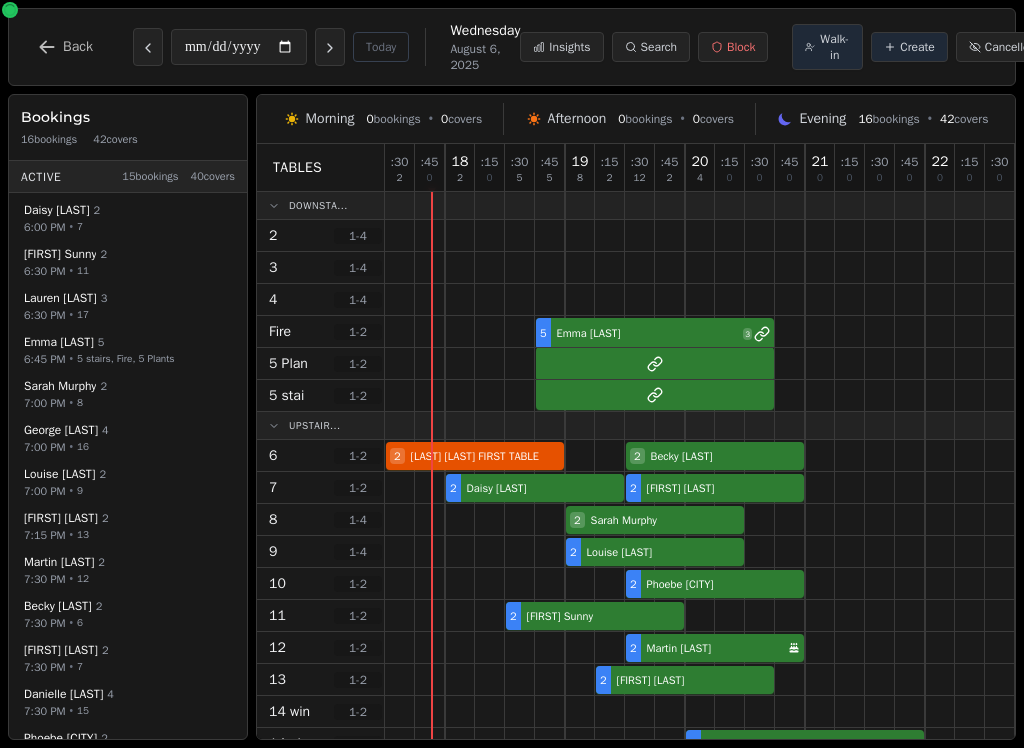 scroll, scrollTop: 0, scrollLeft: 0, axis: both 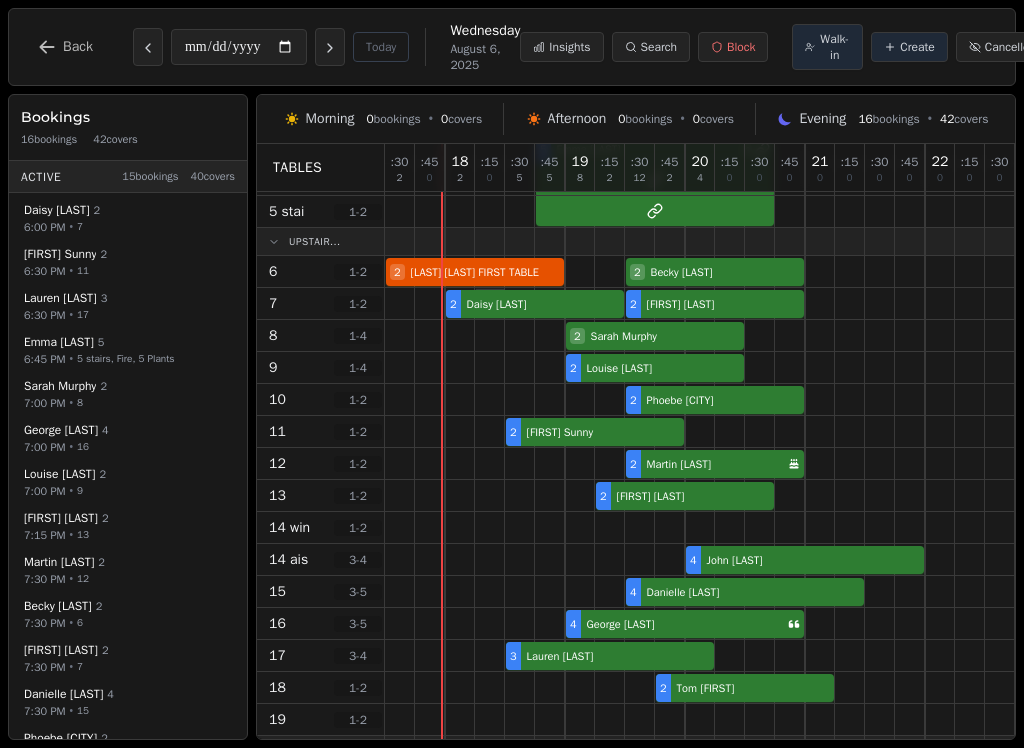 click at bounding box center [490, 303] 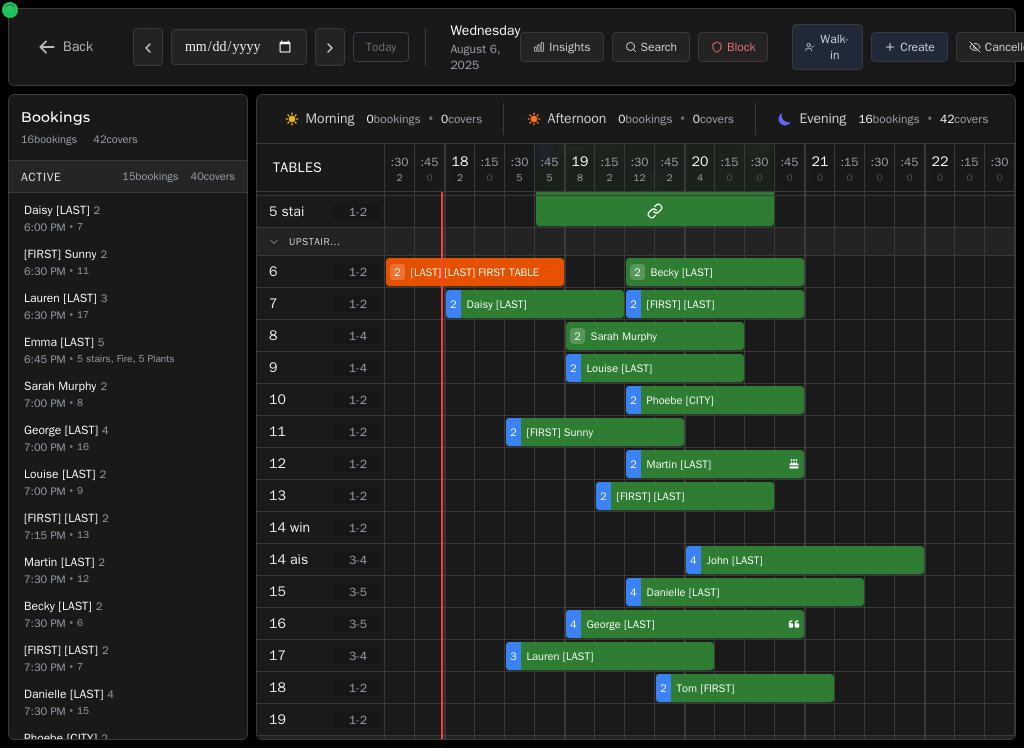 select on "****" 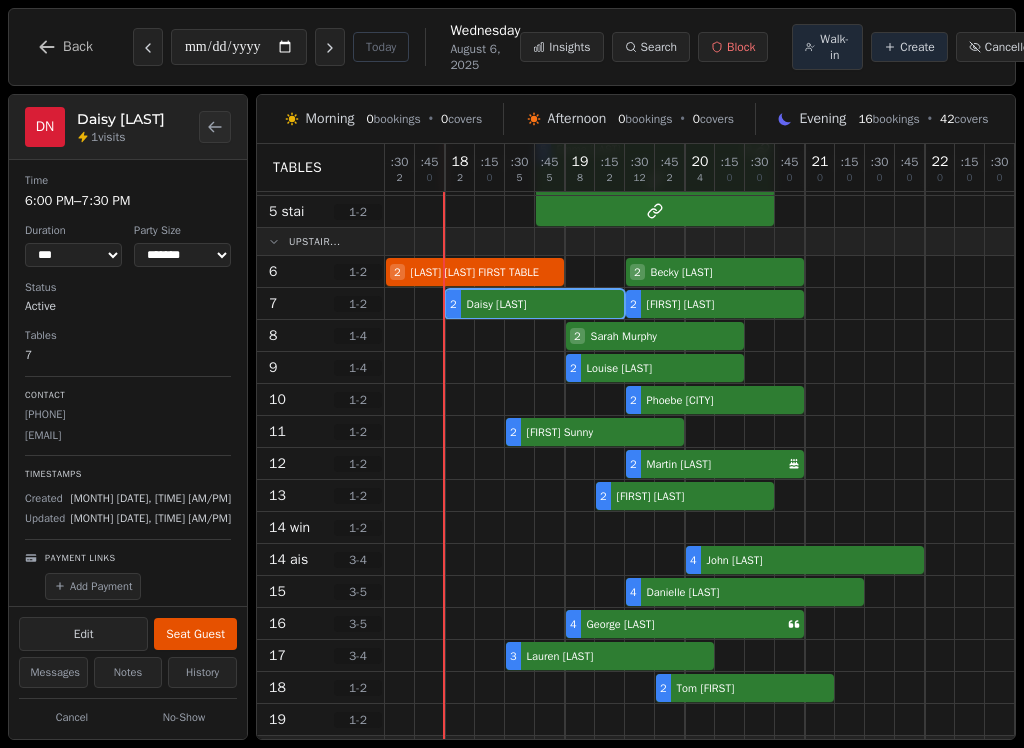 click on "Seat Guest" at bounding box center [195, 634] 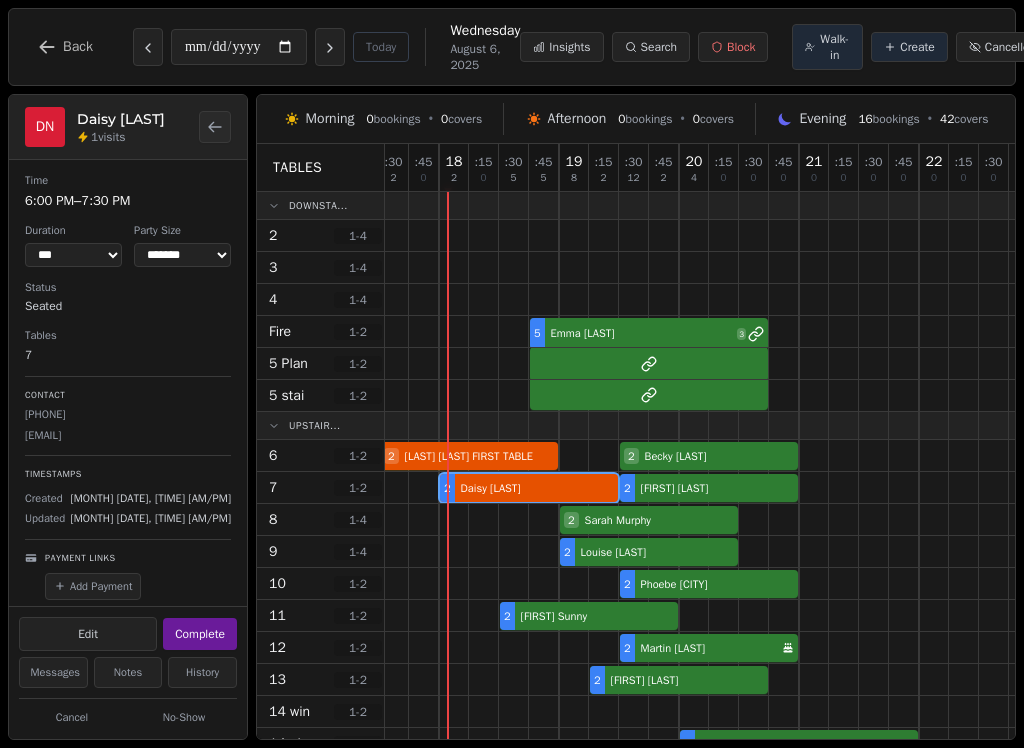 scroll, scrollTop: 0, scrollLeft: 6, axis: horizontal 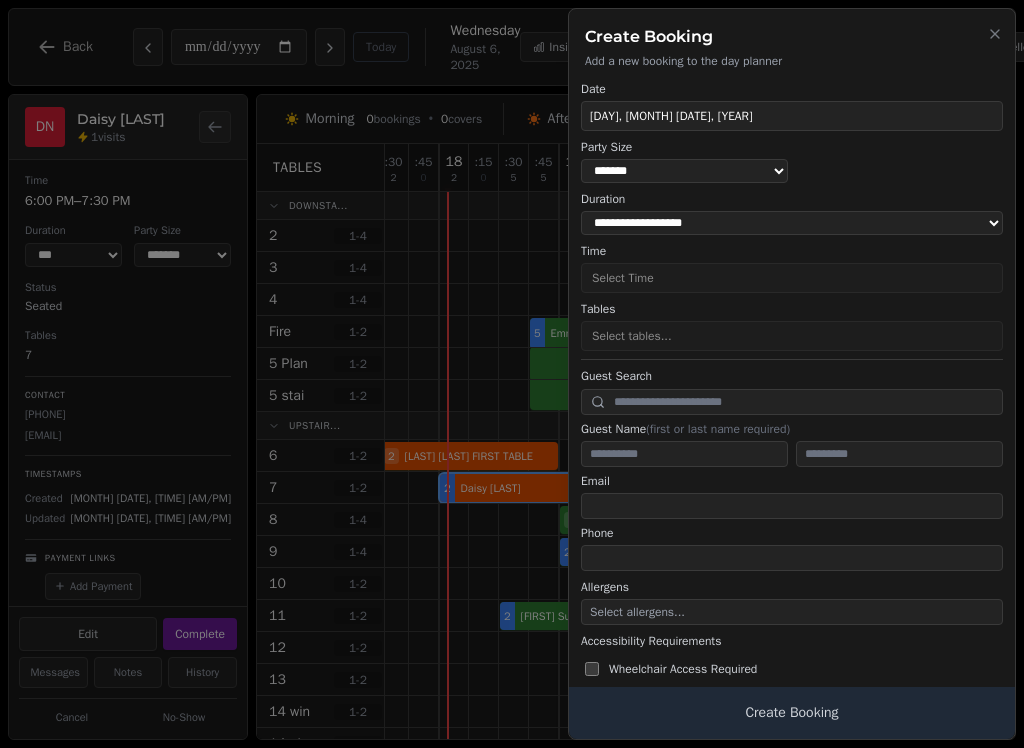 select on "****" 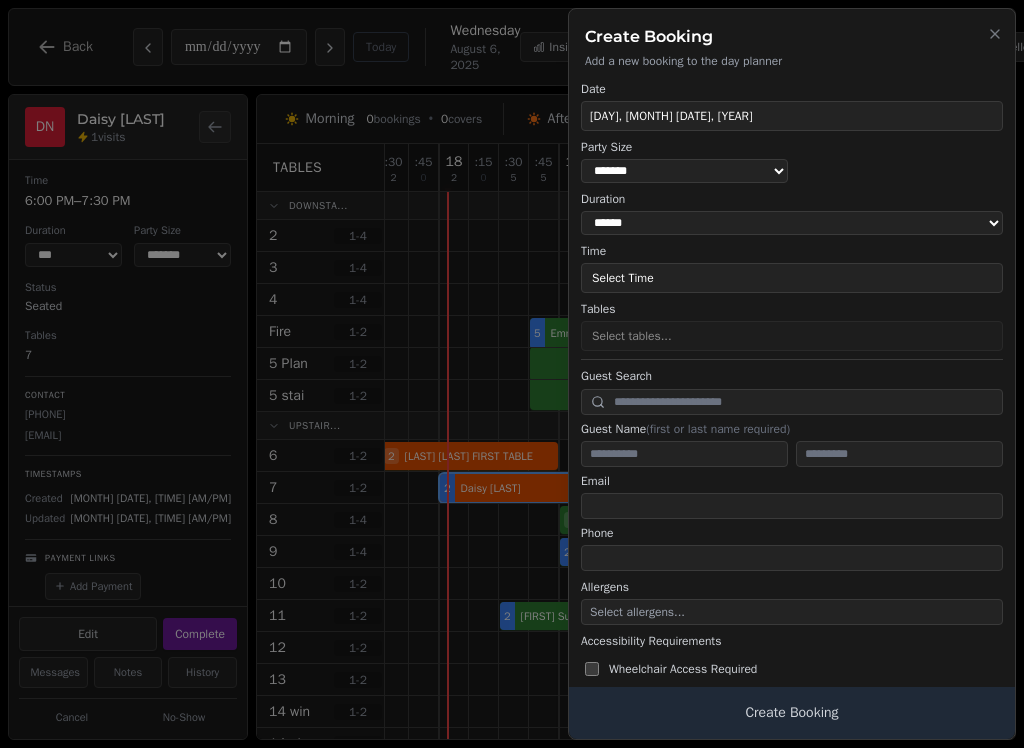 click at bounding box center (512, 374) 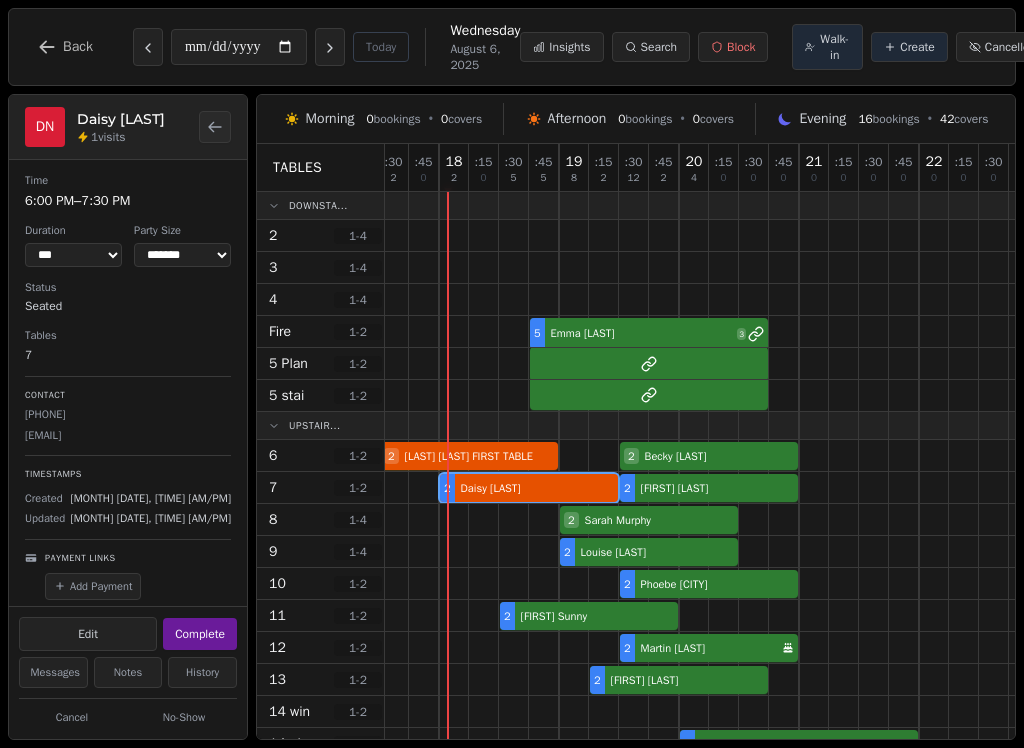 click on "Walk-in" at bounding box center [834, 47] 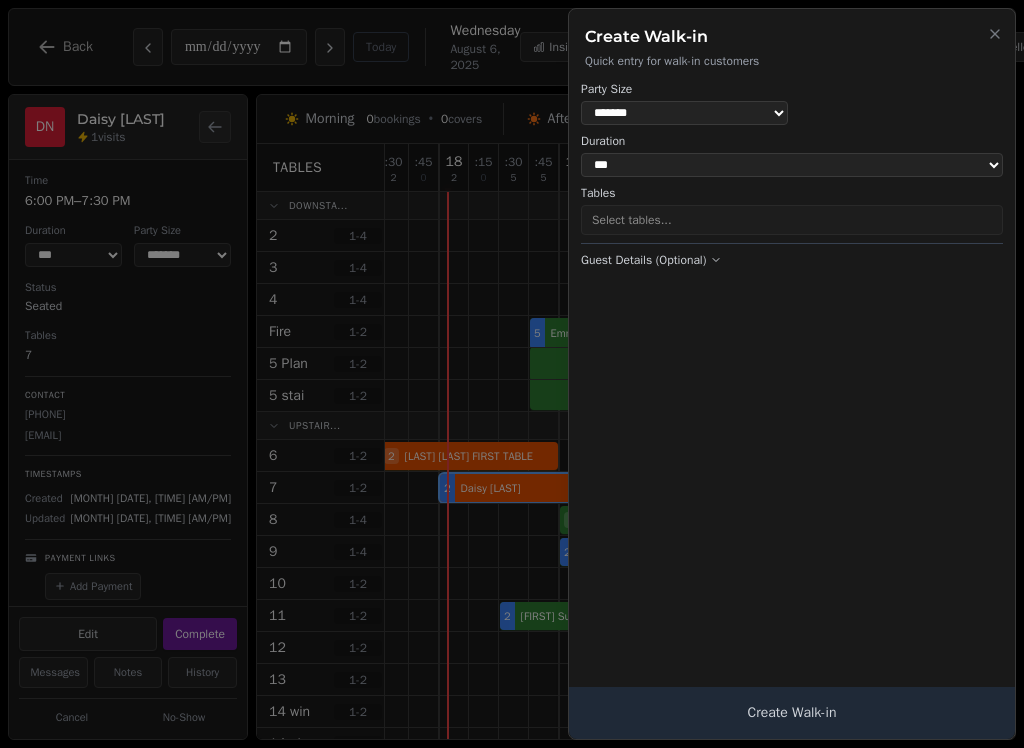 select on "****" 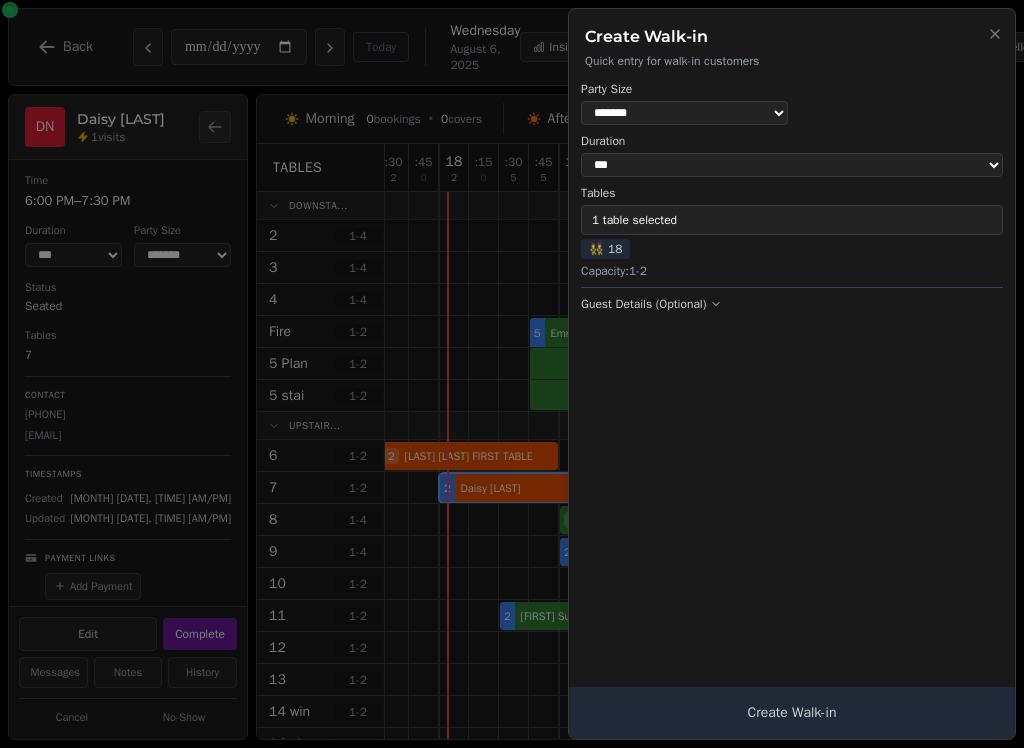 select on "*" 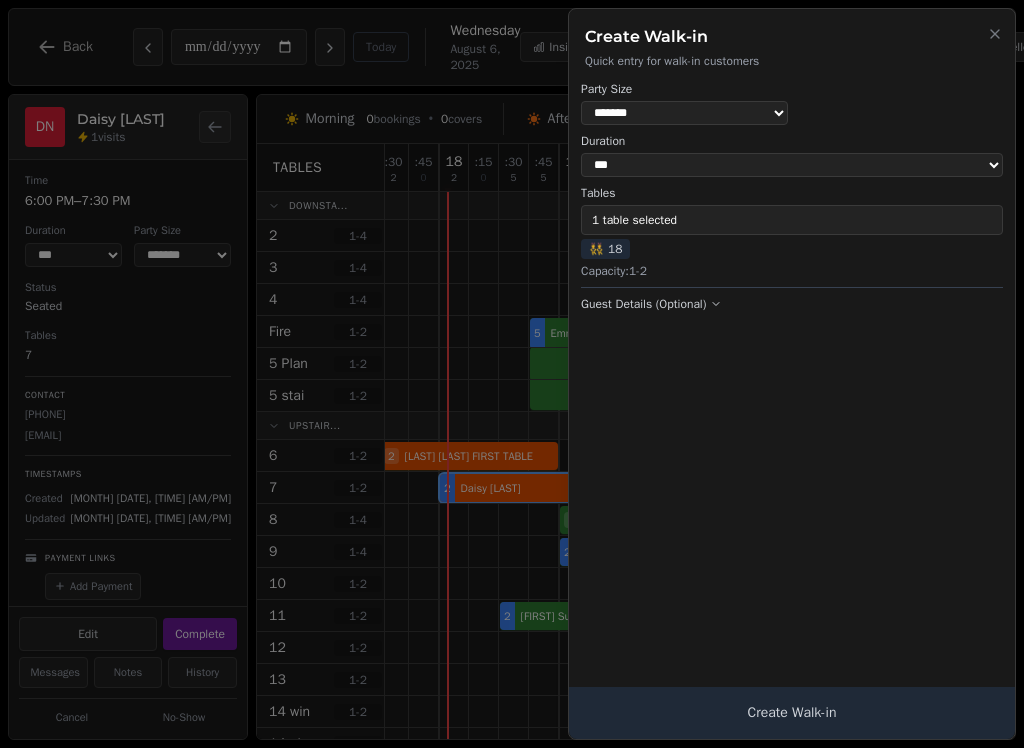click on "1 table selected" at bounding box center [792, 220] 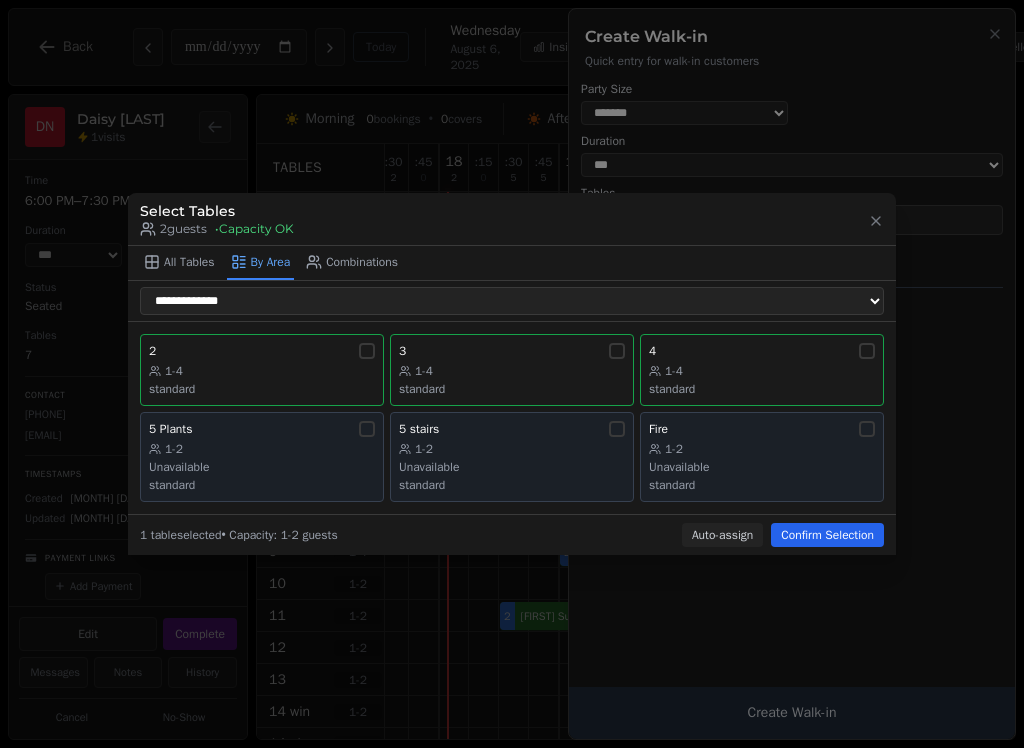 click on "4" at bounding box center (762, 351) 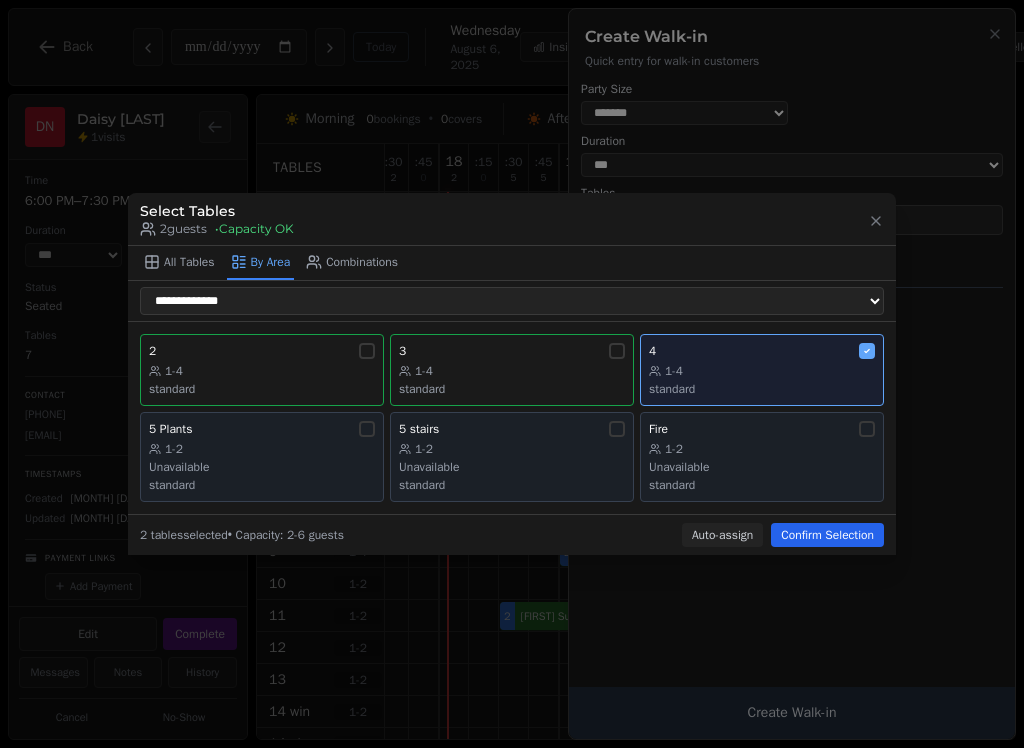 click on "Confirm Selection" at bounding box center [827, 535] 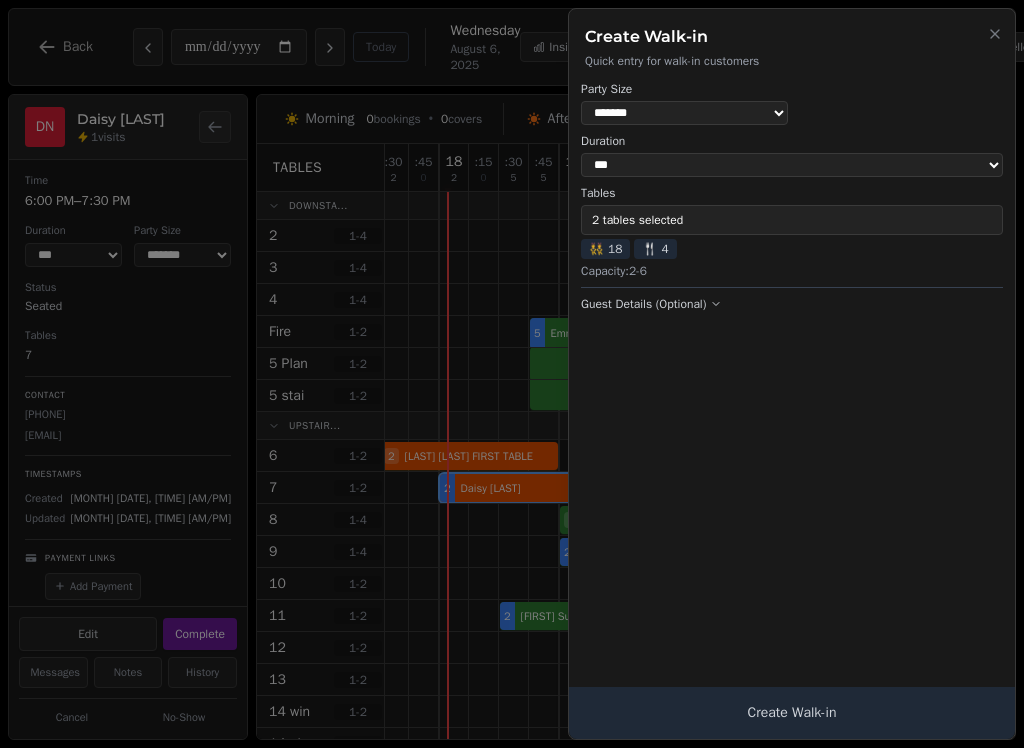 click on "Create Walk-in" at bounding box center (792, 713) 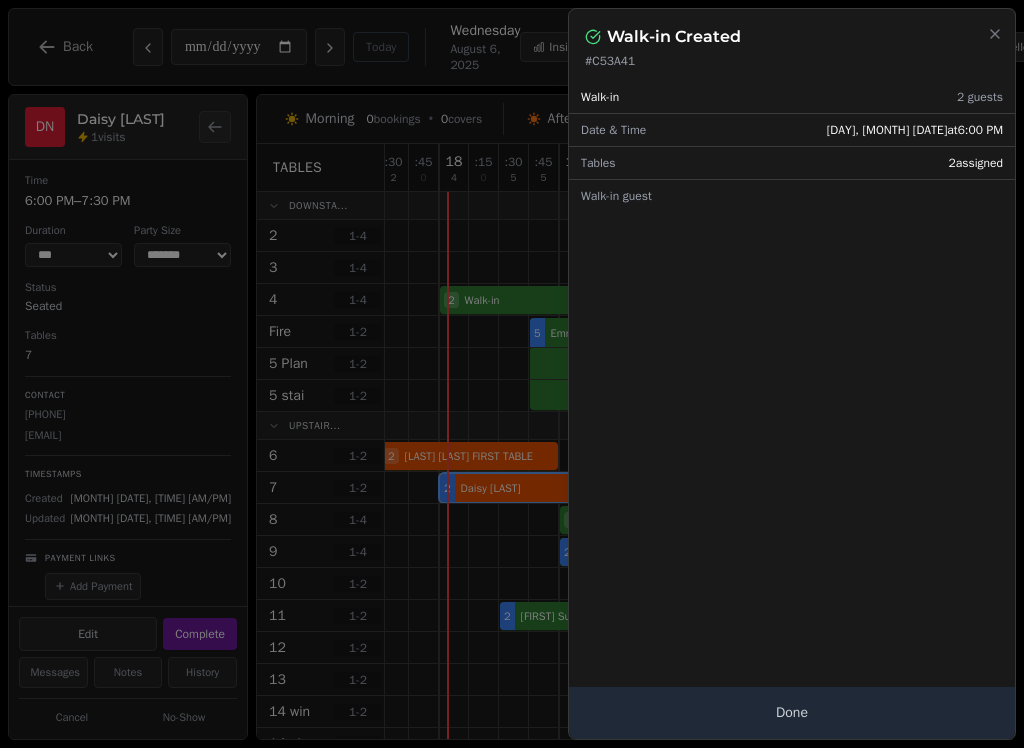 click on "Done" at bounding box center (792, 713) 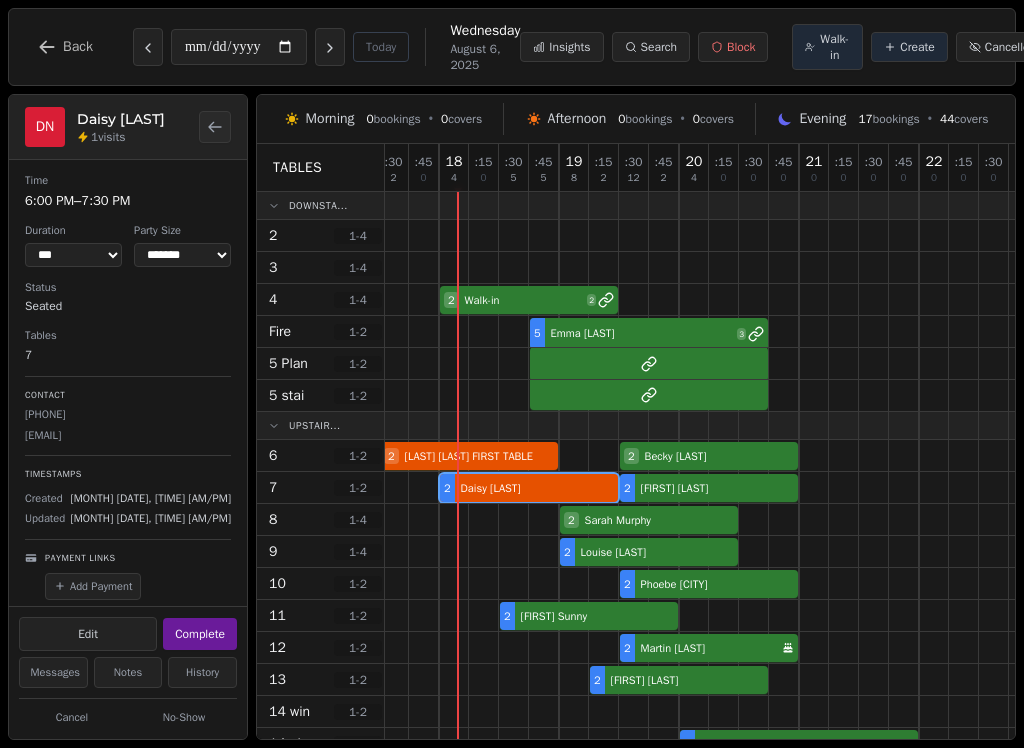 click 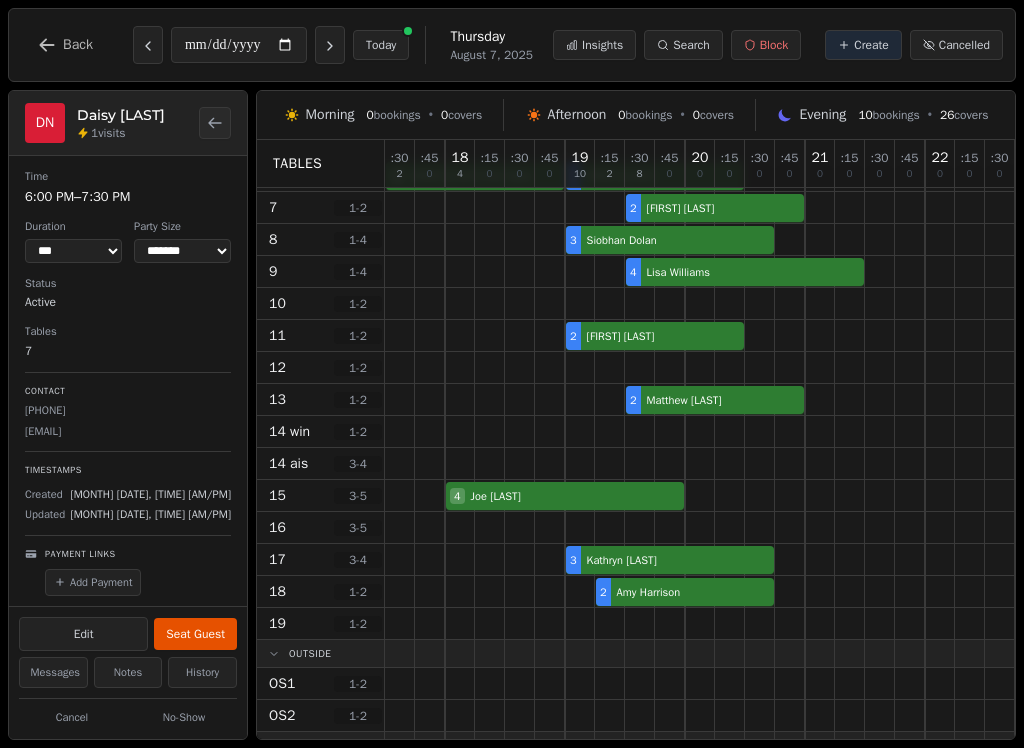 scroll, scrollTop: 278, scrollLeft: 0, axis: vertical 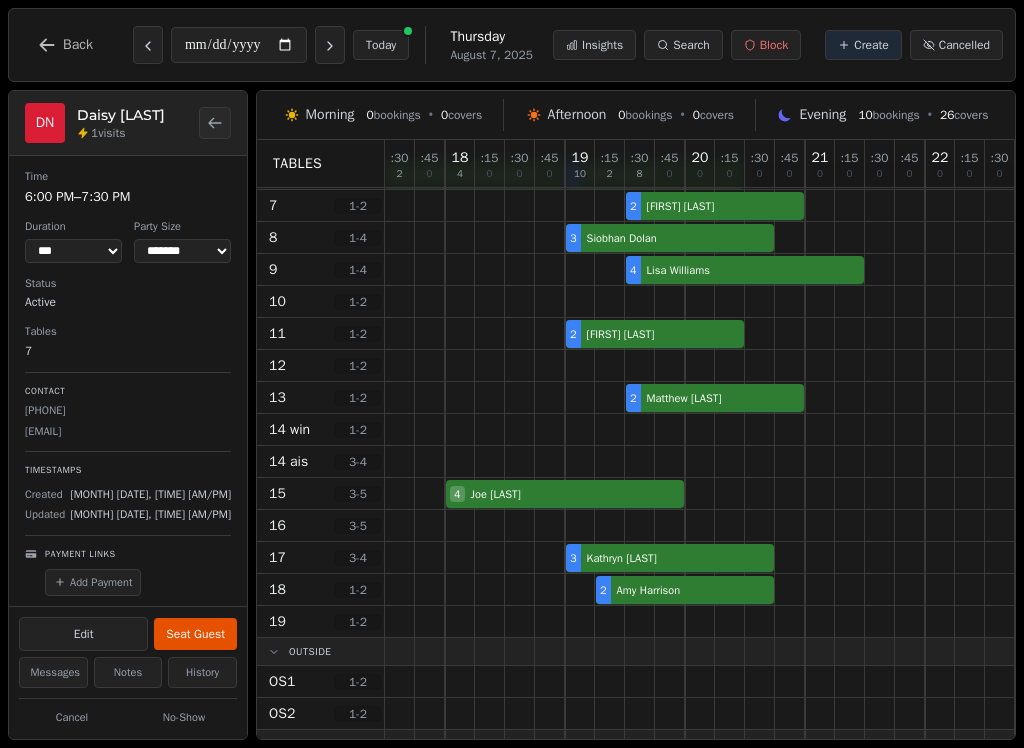 select on "****" 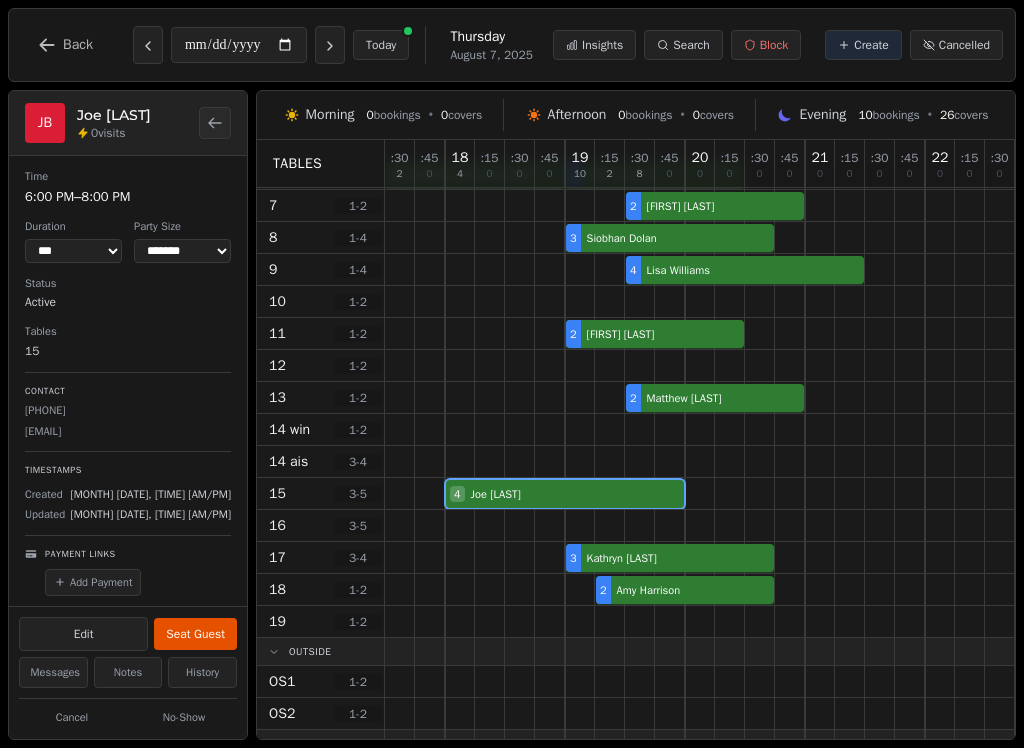 click at bounding box center (520, 525) 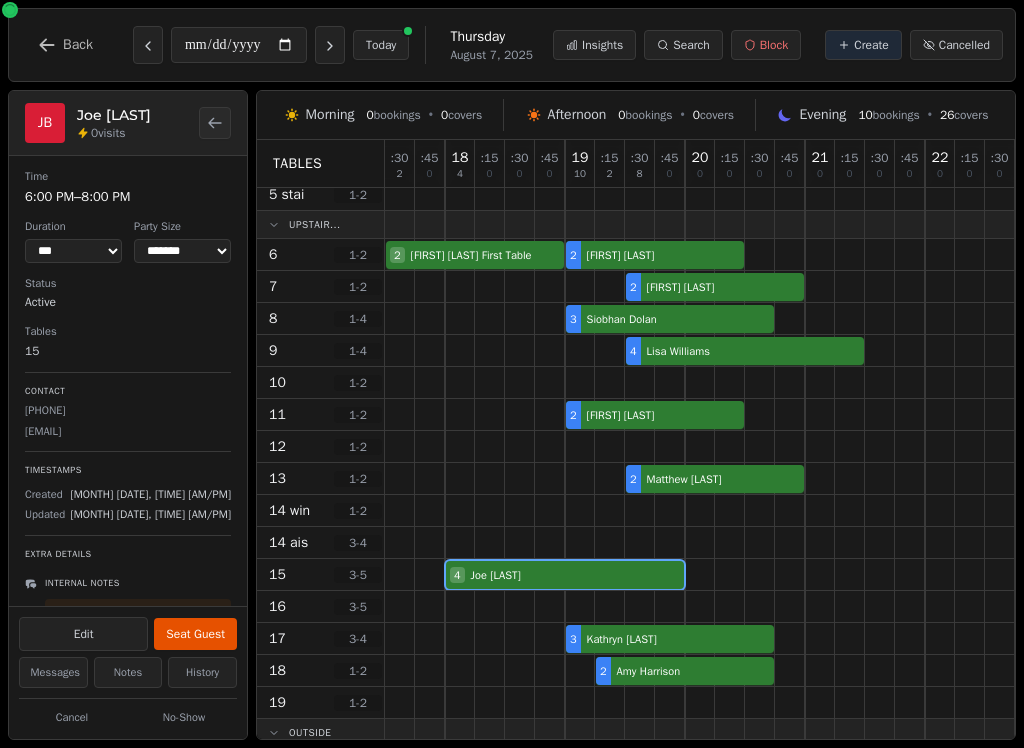 scroll, scrollTop: 227, scrollLeft: -3, axis: both 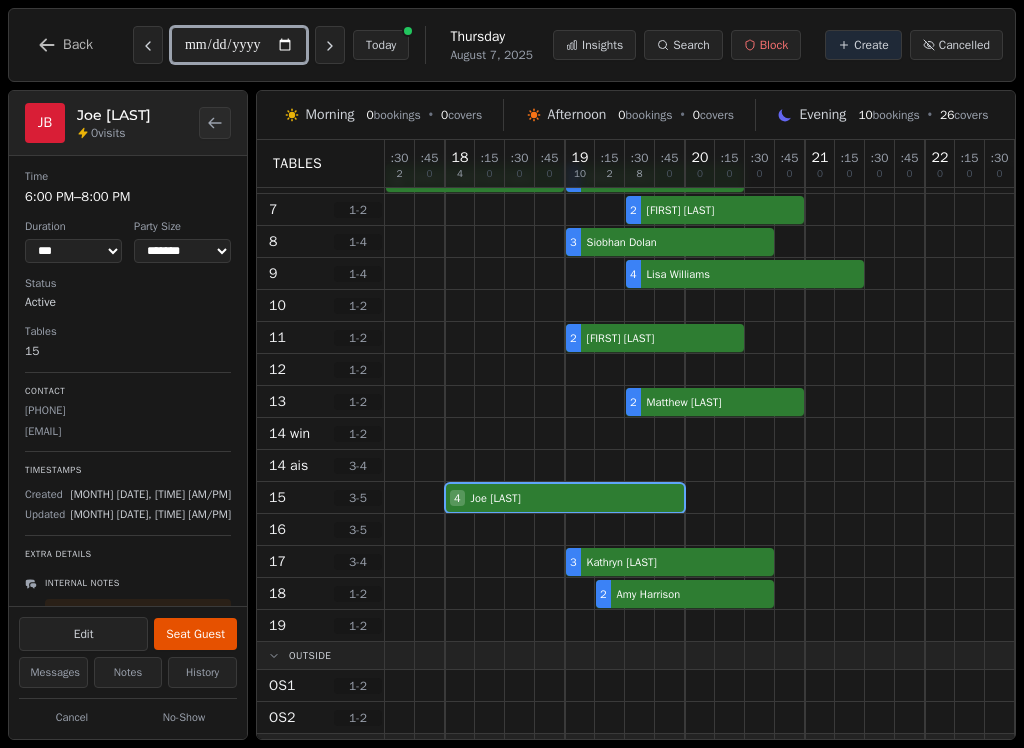 click on "**********" at bounding box center [239, 45] 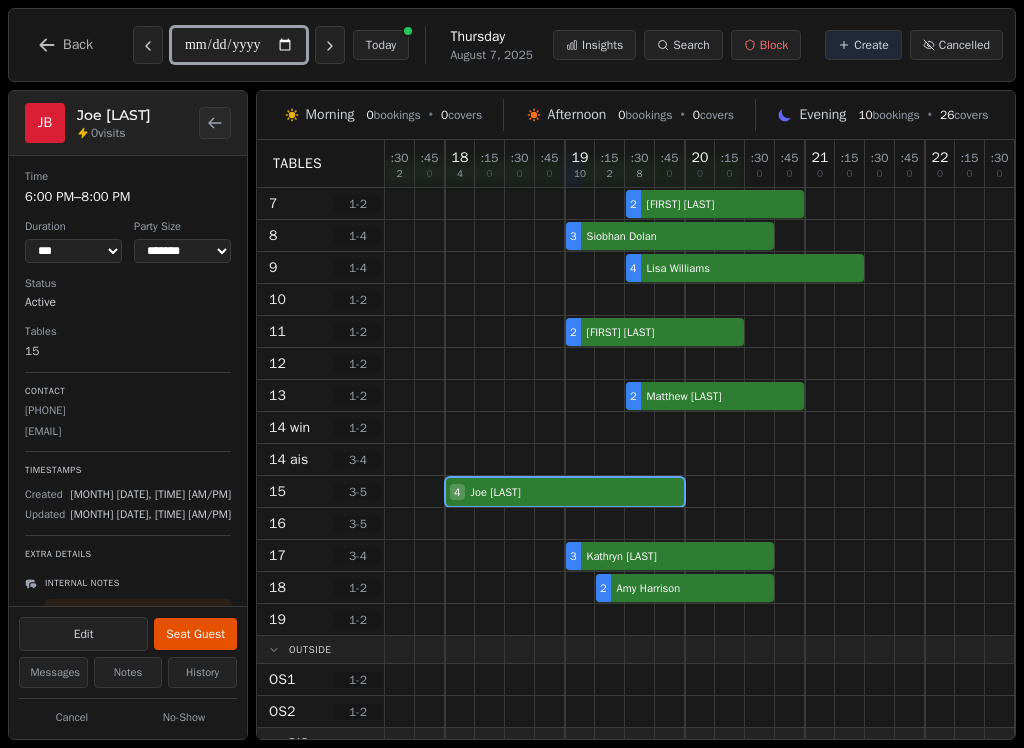 scroll, scrollTop: 282, scrollLeft: 0, axis: vertical 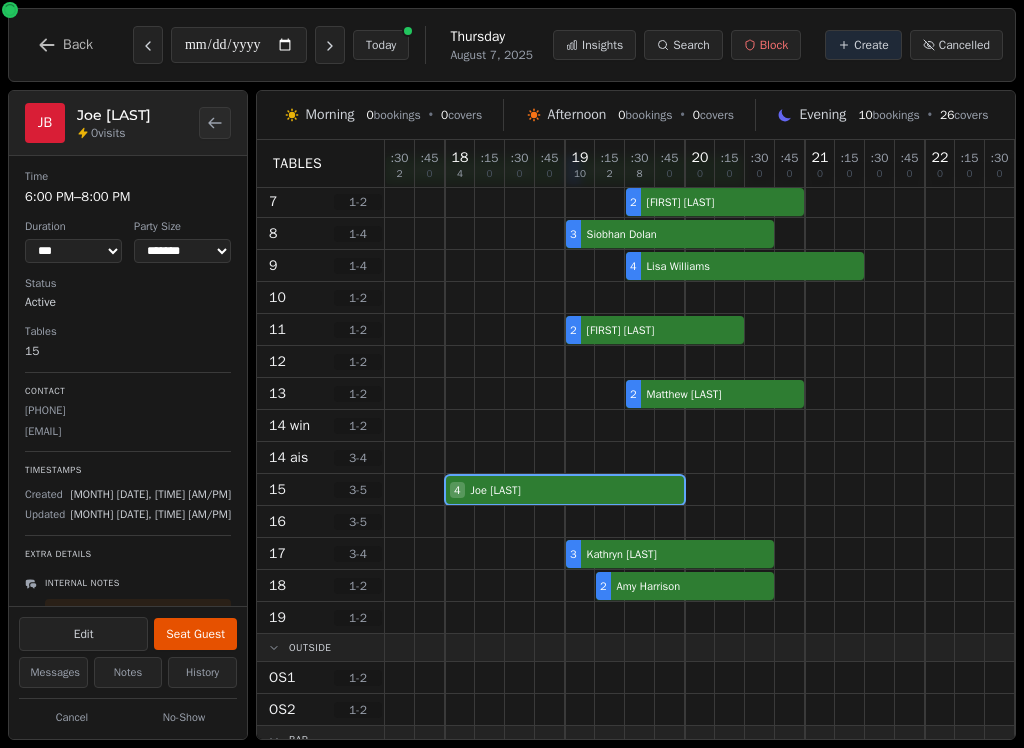 click at bounding box center [148, 45] 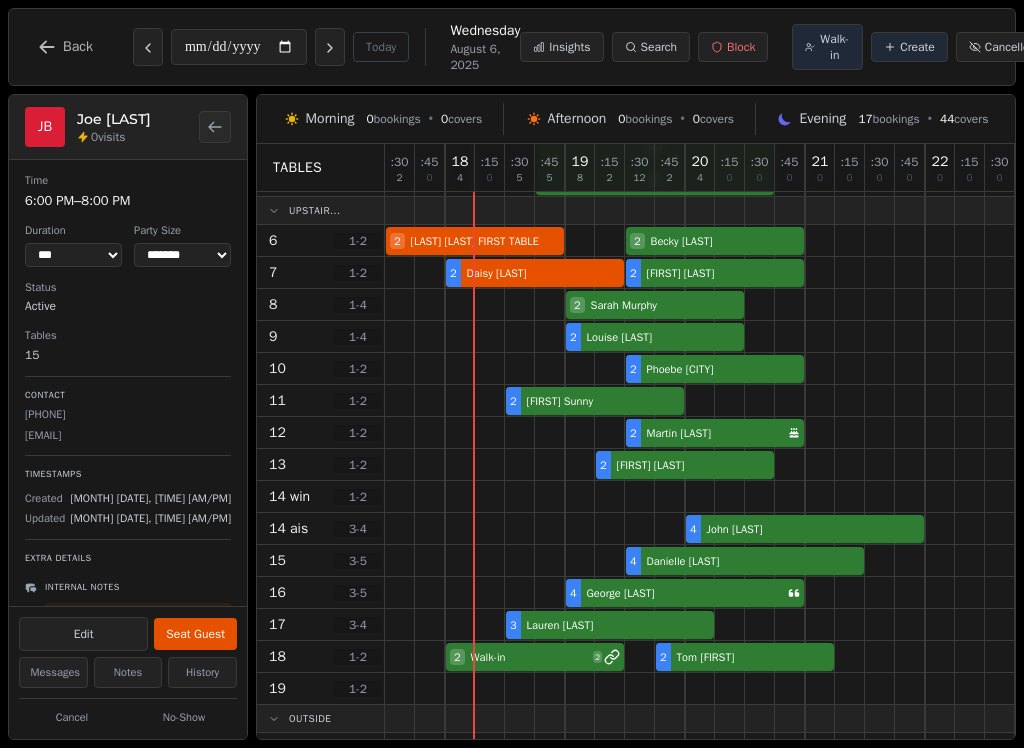 scroll, scrollTop: 217, scrollLeft: 0, axis: vertical 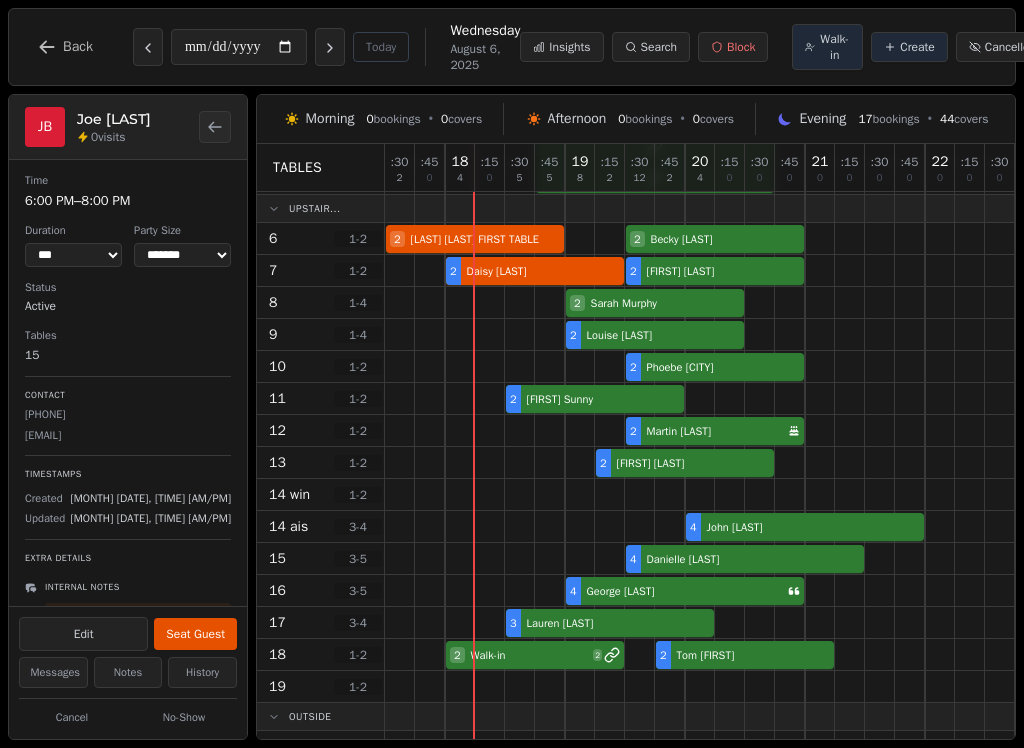 select on "****" 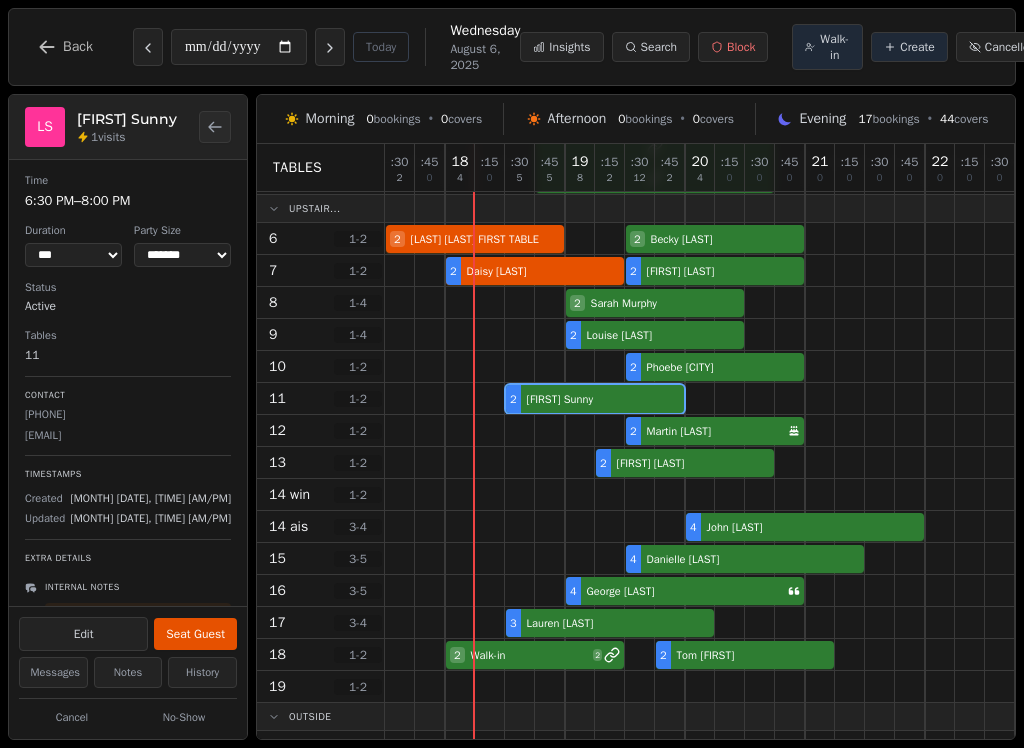 click on "2 [FIRST]   [FIRST]" at bounding box center [730, 399] 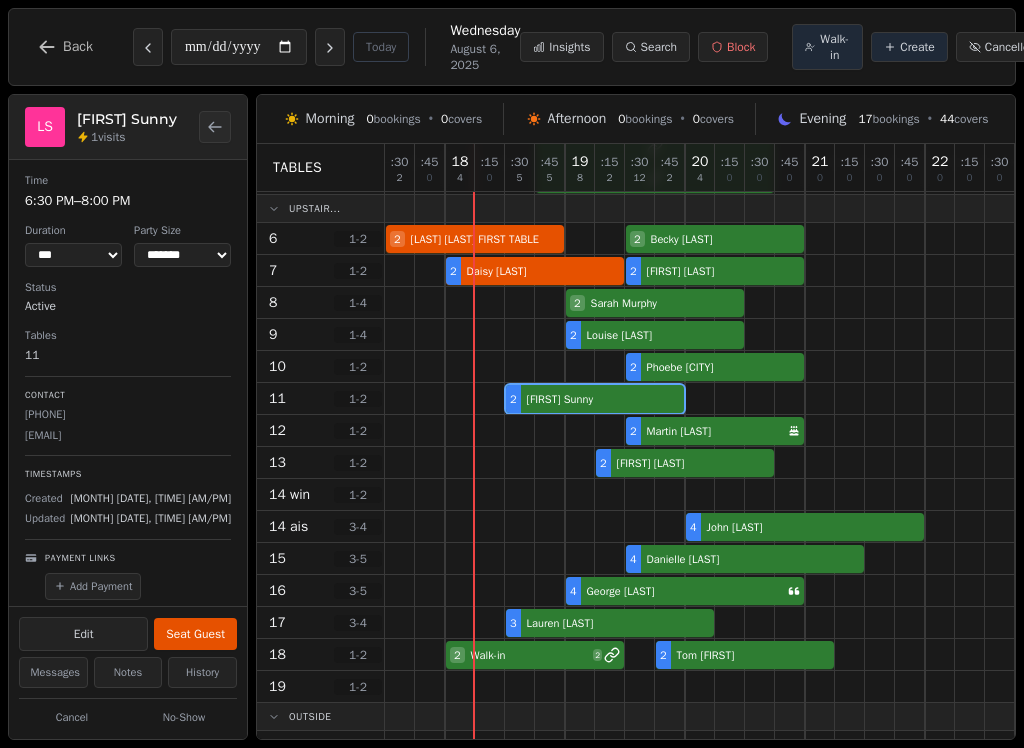 click on "Seat Guest" at bounding box center [195, 634] 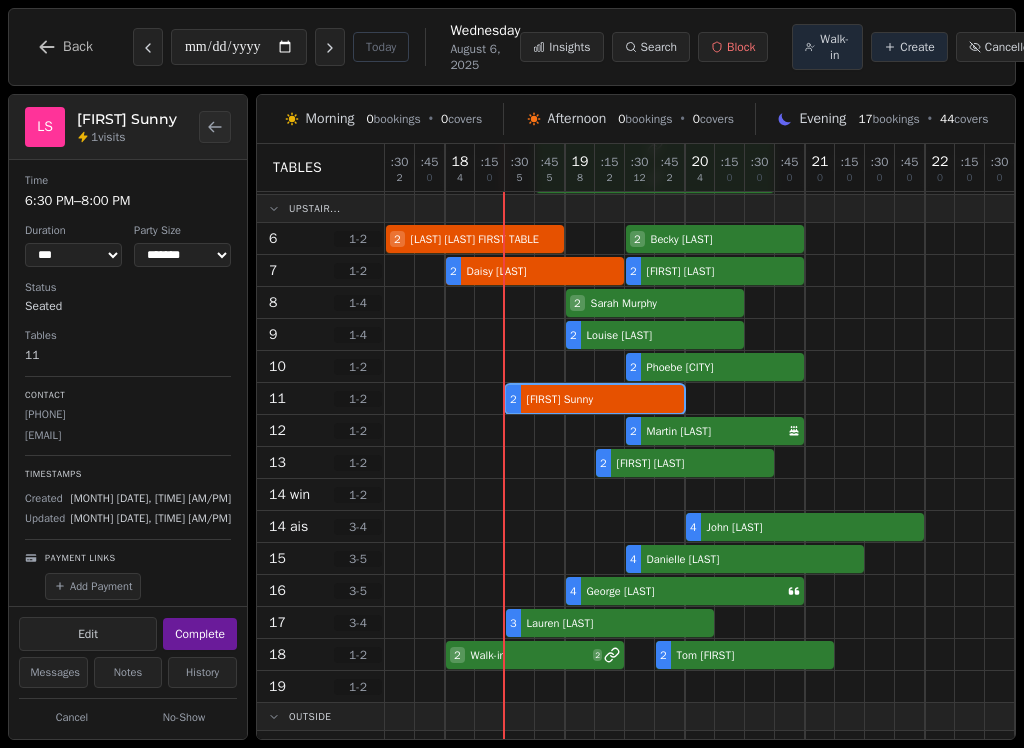 select on "****" 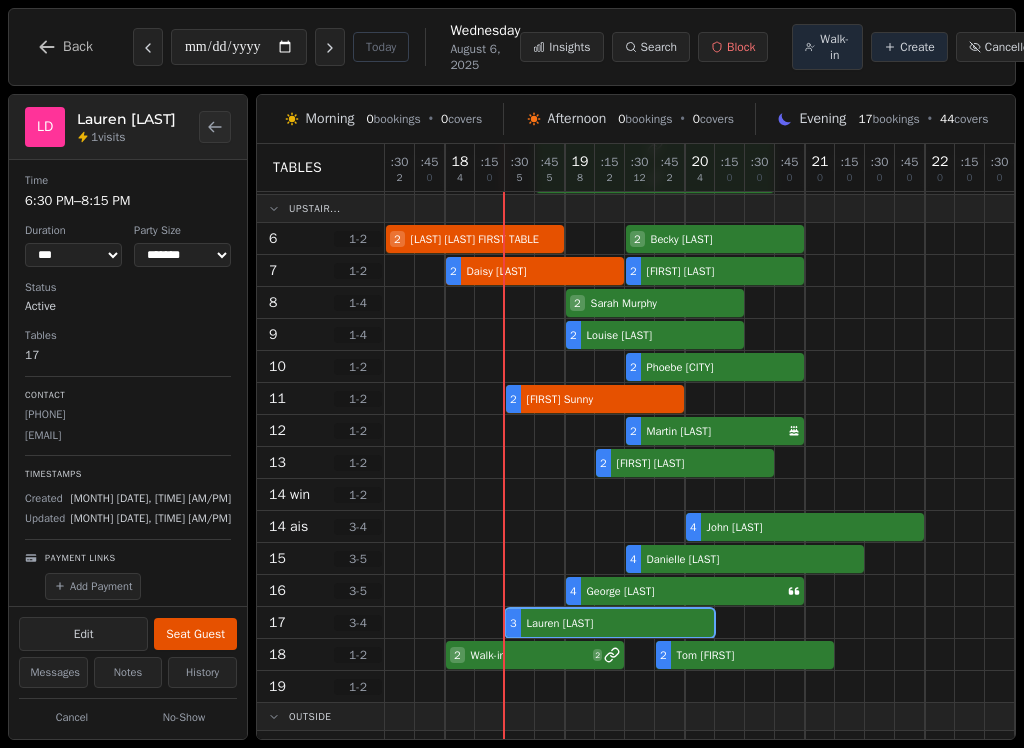 click on "3 [FIRST]   [LAST]" at bounding box center [730, 623] 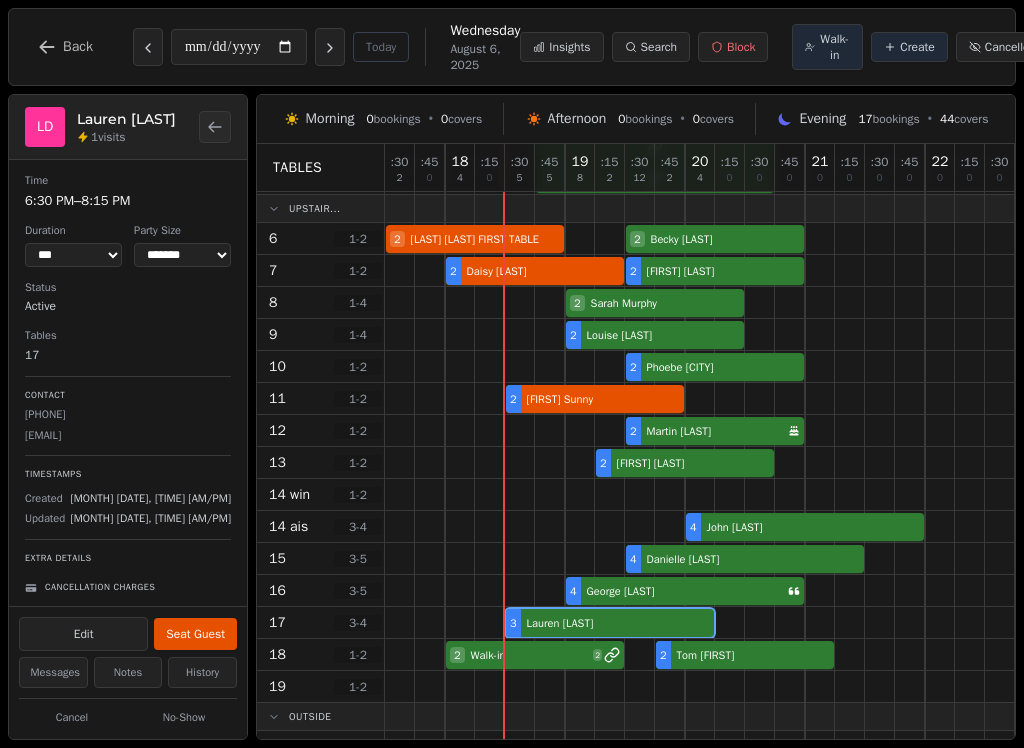 click on "Seat Guest" at bounding box center (195, 634) 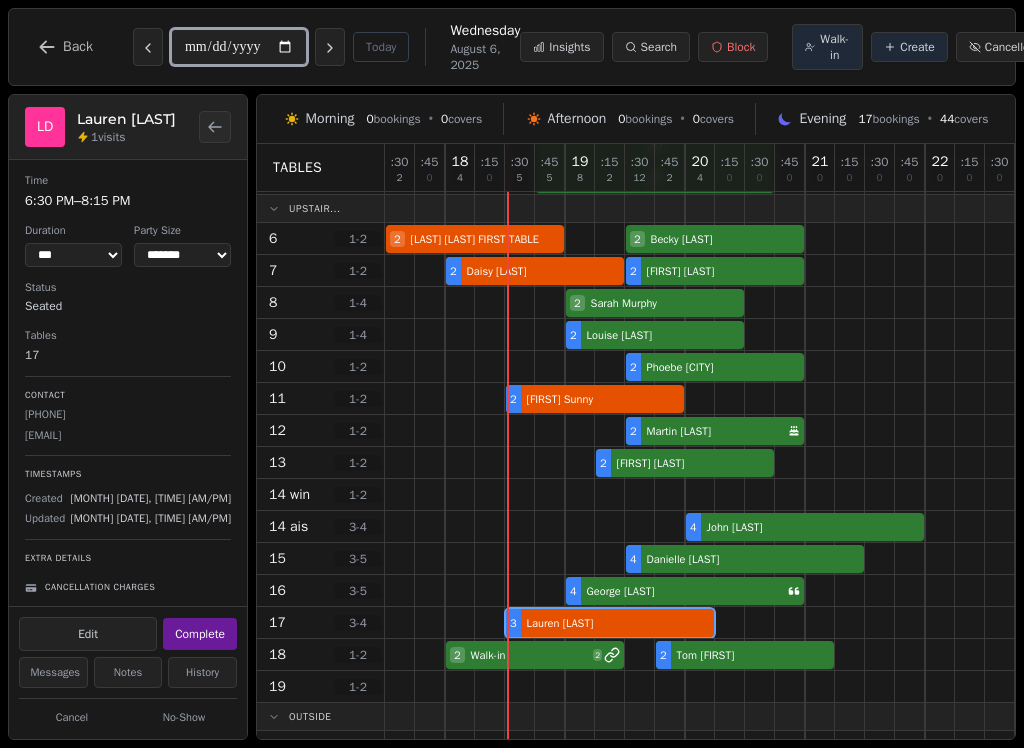 click on "**********" at bounding box center (239, 47) 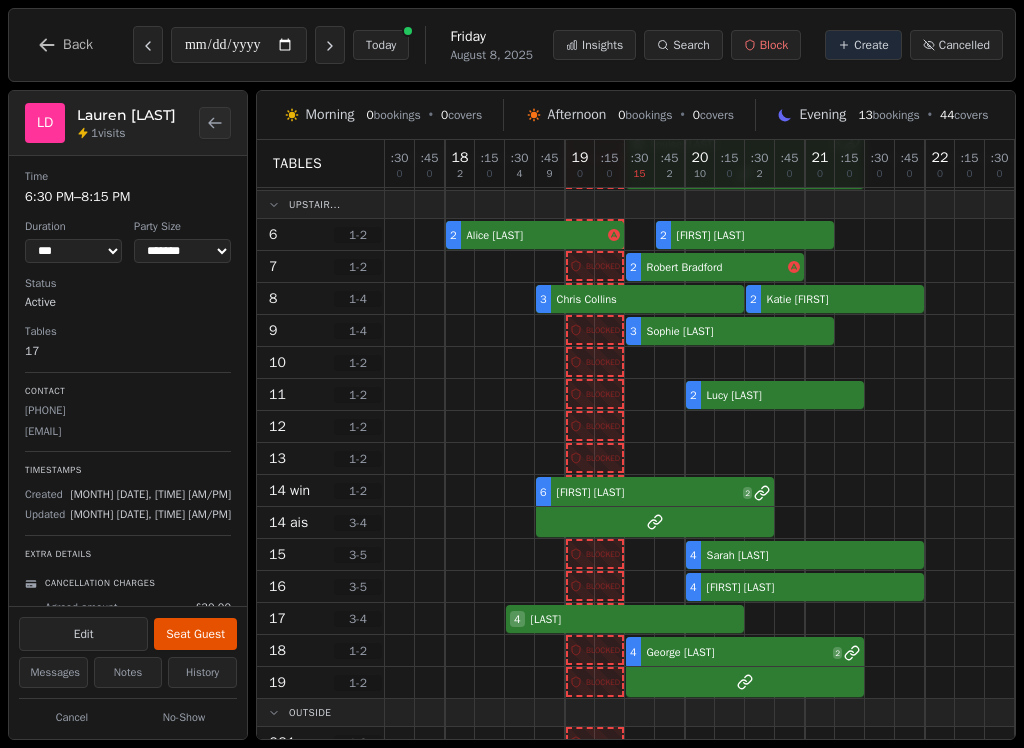 click on "**********" at bounding box center (512, 45) 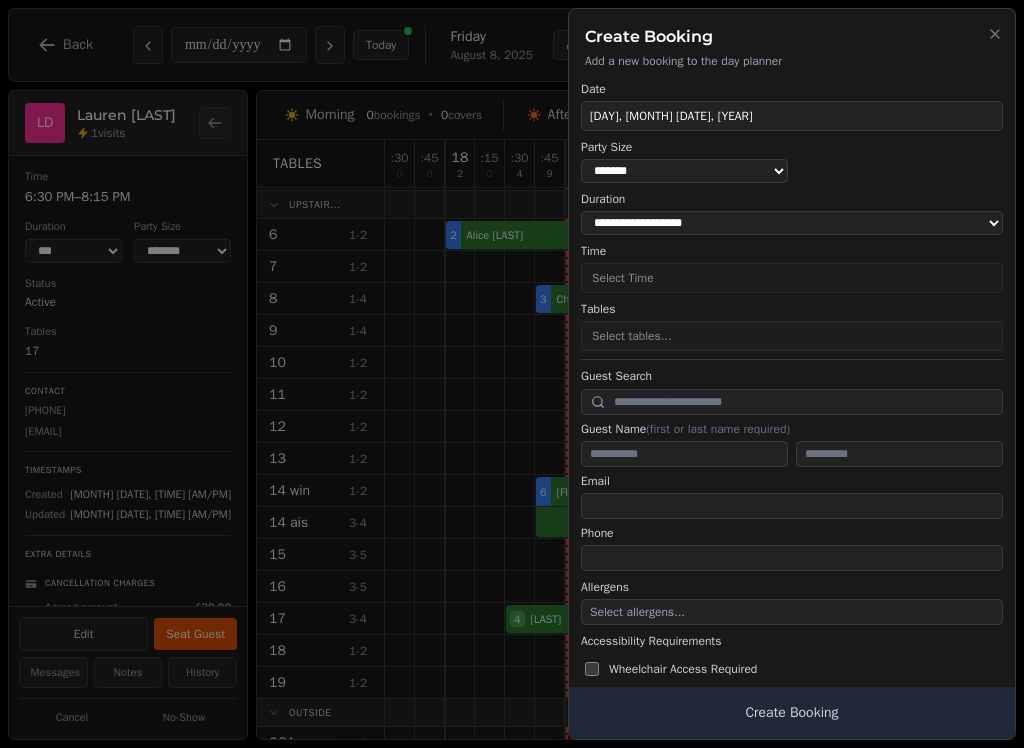 select on "****" 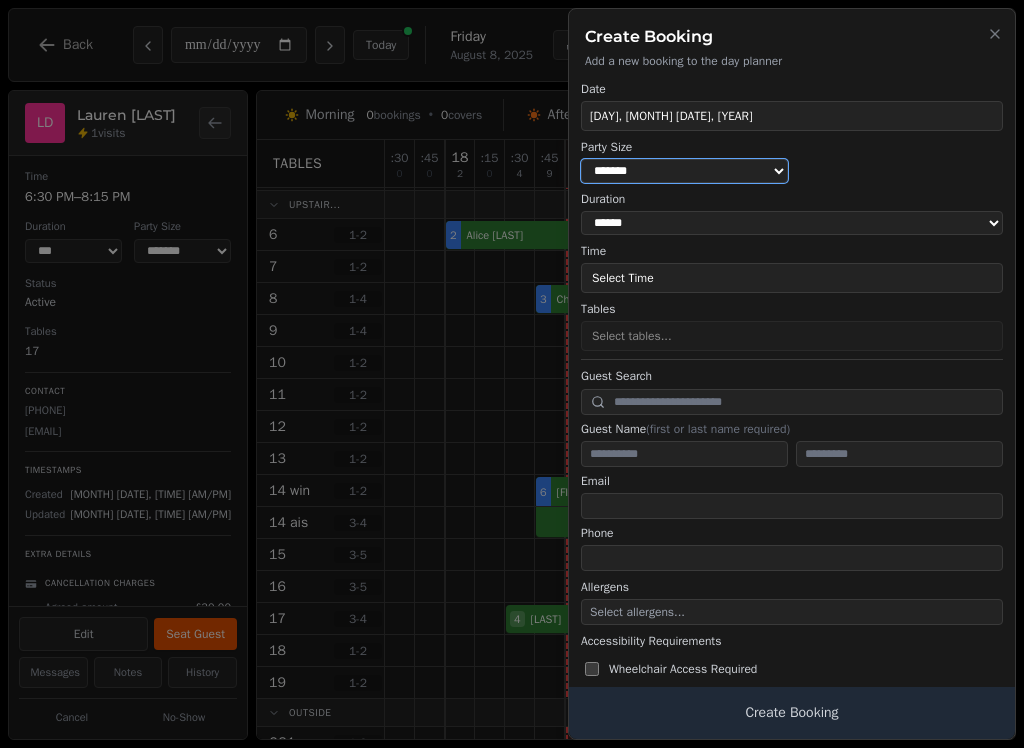 click on "*   ***** *   ****** *   ****** *   ****** *   ****** *   ****** *   ****** *   ****** *   ****** **   ****** **   ****** **   ****** **   ****** **   ****** **   ****** **   ****** **   ****** **   ****** **   ****** **   ****** **   ****** **   ****** **   ****** **   ****** **   ****** **   ****** **   ****** **   ****** **   ****** **   ****** **   ****** **   ****** **   ****** **   ****** **   ****** **   ****** **   ****** **   ****** **   ****** **   ****** **   ****** **   ****** **   ****** **   ****** **   ****** **   ****** **   ****** **   ****** **   ****** **   ****** **   ****** **   ****** **   ****** **   ****** **   ****** **   ****** **   ****** **   ****** **   ****** **   ****** **   ****** **   ****** **   ****** **   ****** **   ****** **   ****** **   ****** **   ****** **   ****** **   ****** **   ****** **   ****** **   ****** **   ****** **   ****** **   ****** **   ****** **   ****** **   ****** **   ****** **   ****** **   ****** **   ****** **   ****** **   ****** **   ****** **" at bounding box center (684, 171) 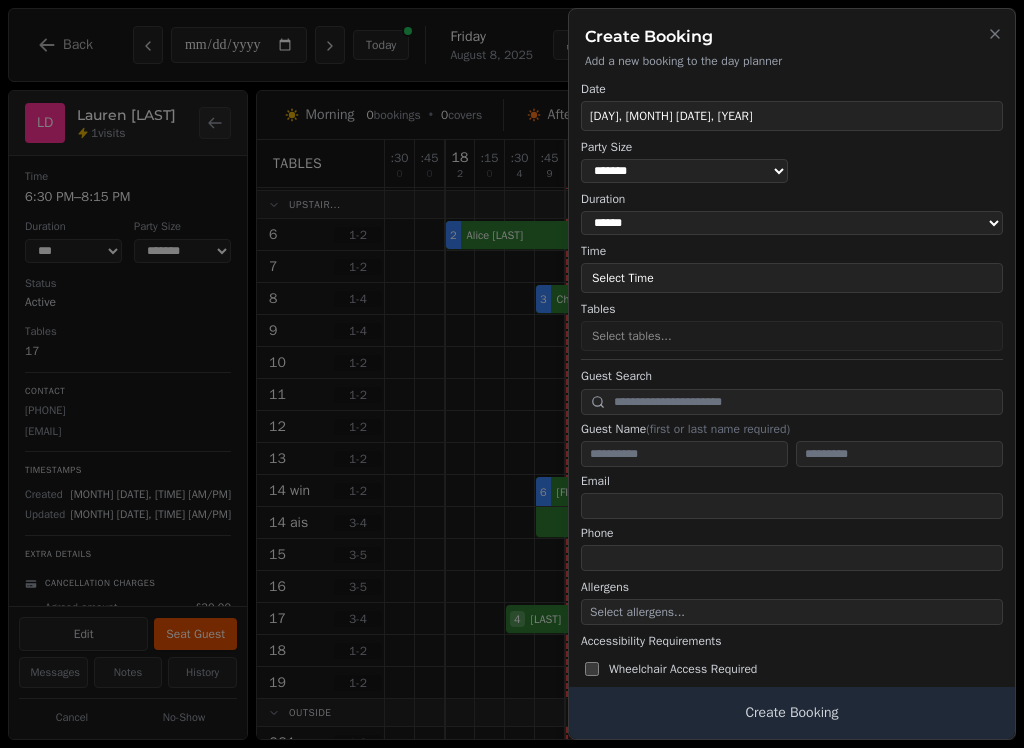 click on "Select Time" at bounding box center [792, 278] 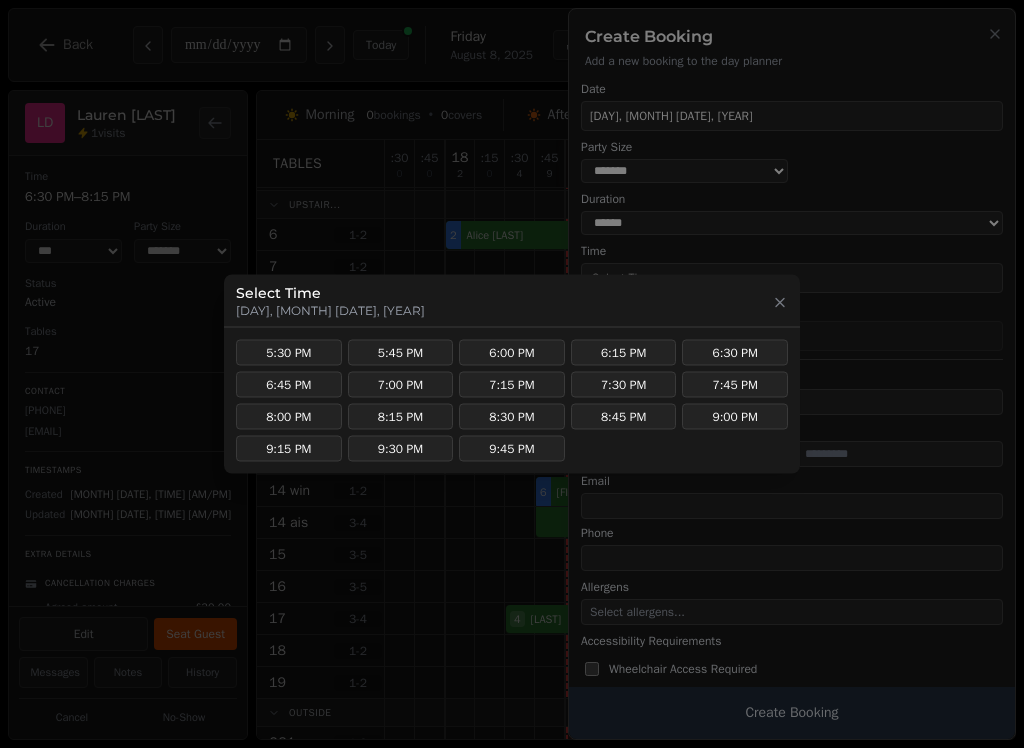 click on "7:30 PM" at bounding box center (624, 385) 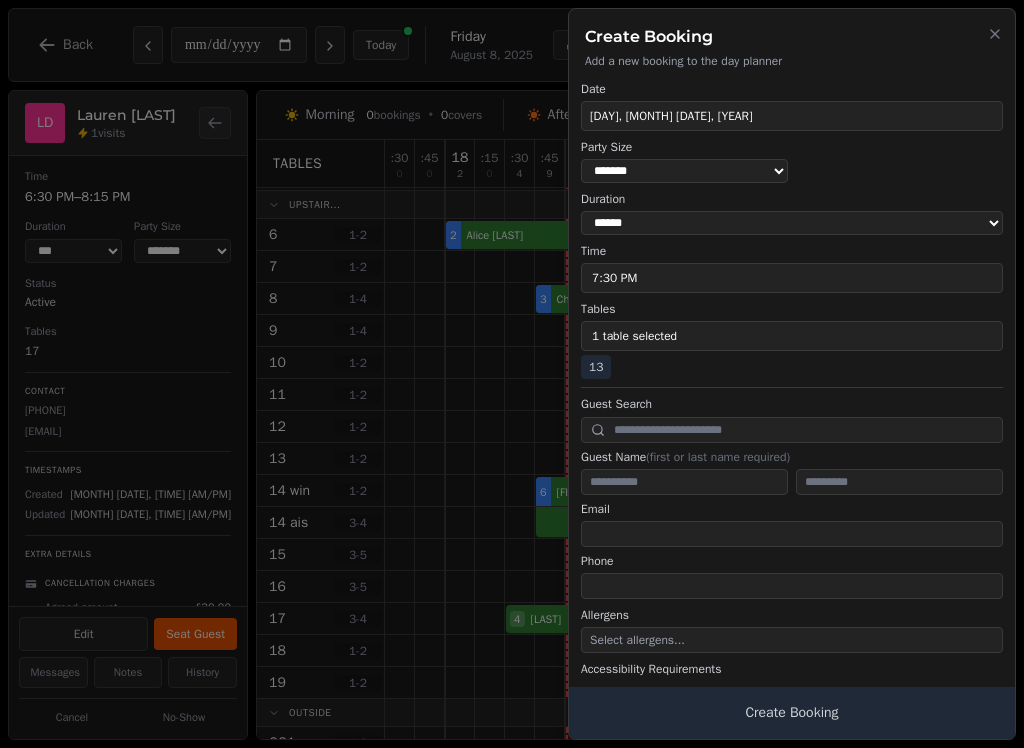 click on "1 table selected" at bounding box center (792, 336) 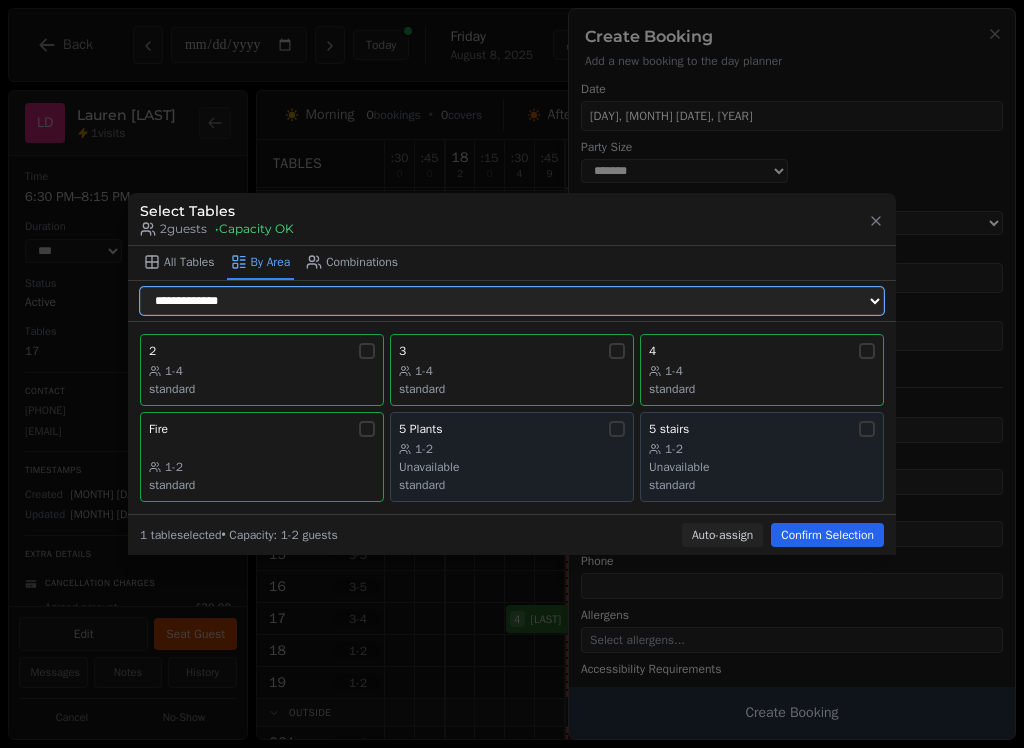 click on "**********" at bounding box center (512, 301) 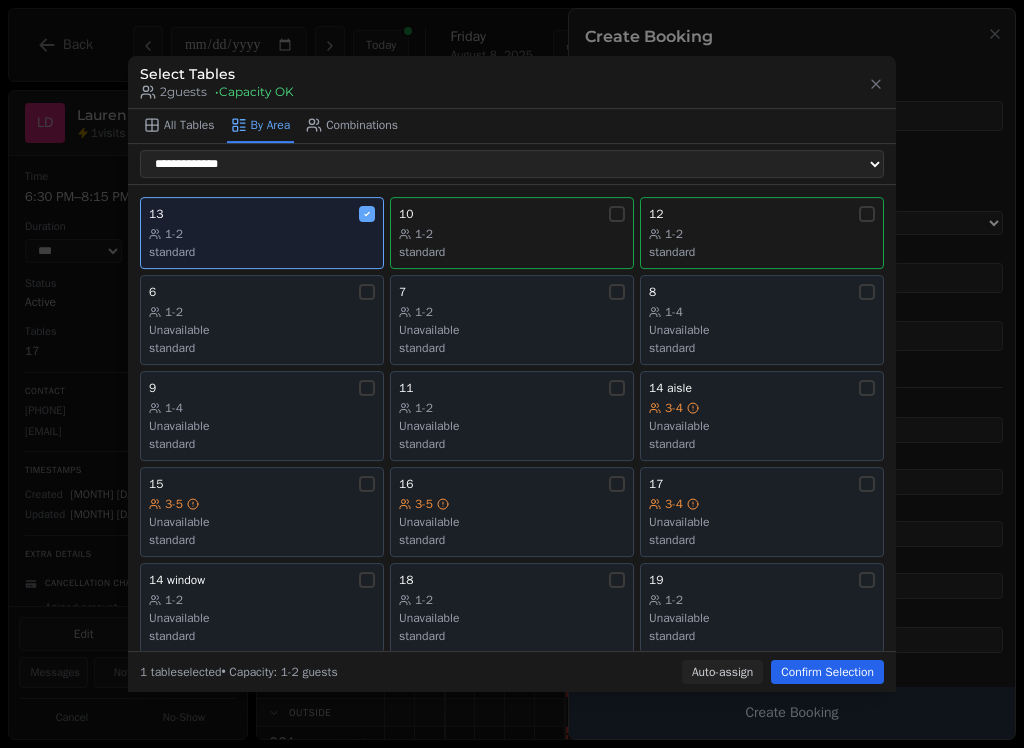 click on "12 1-2 standard" at bounding box center [762, 233] 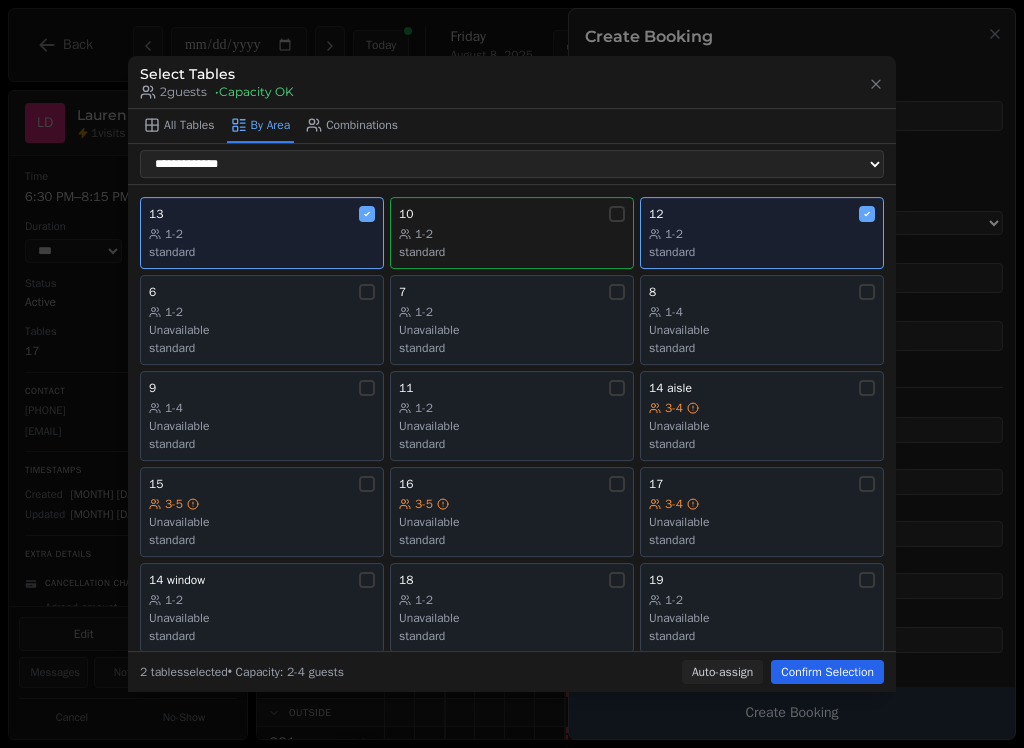 click on "1-2" at bounding box center [262, 234] 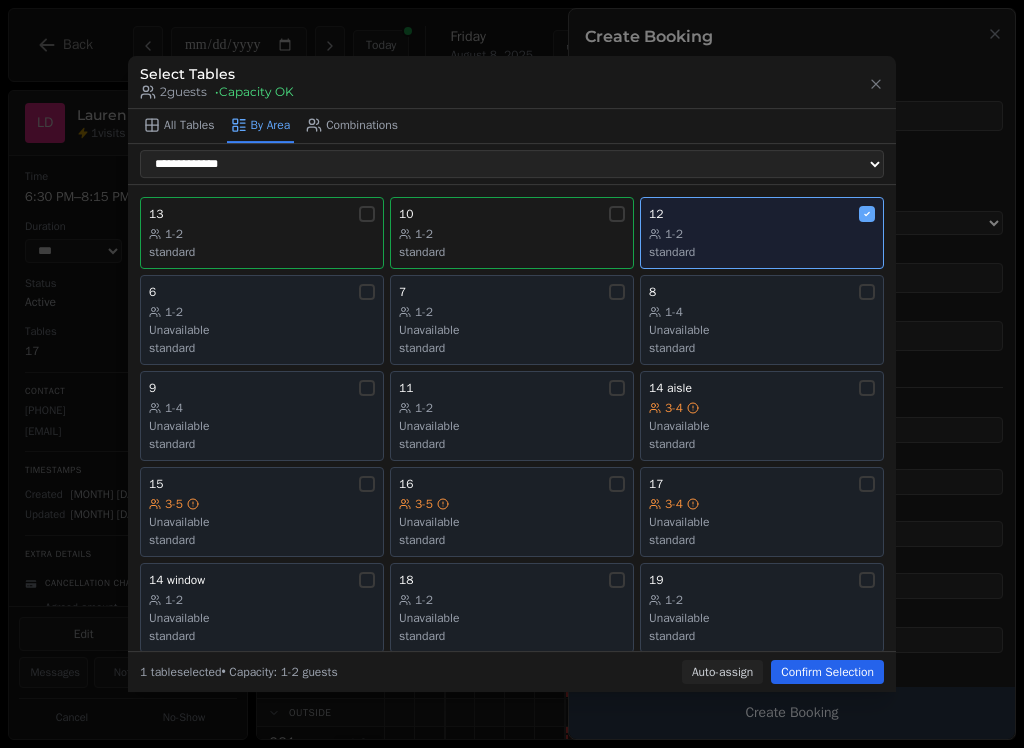 click on "Confirm Selection" at bounding box center [827, 672] 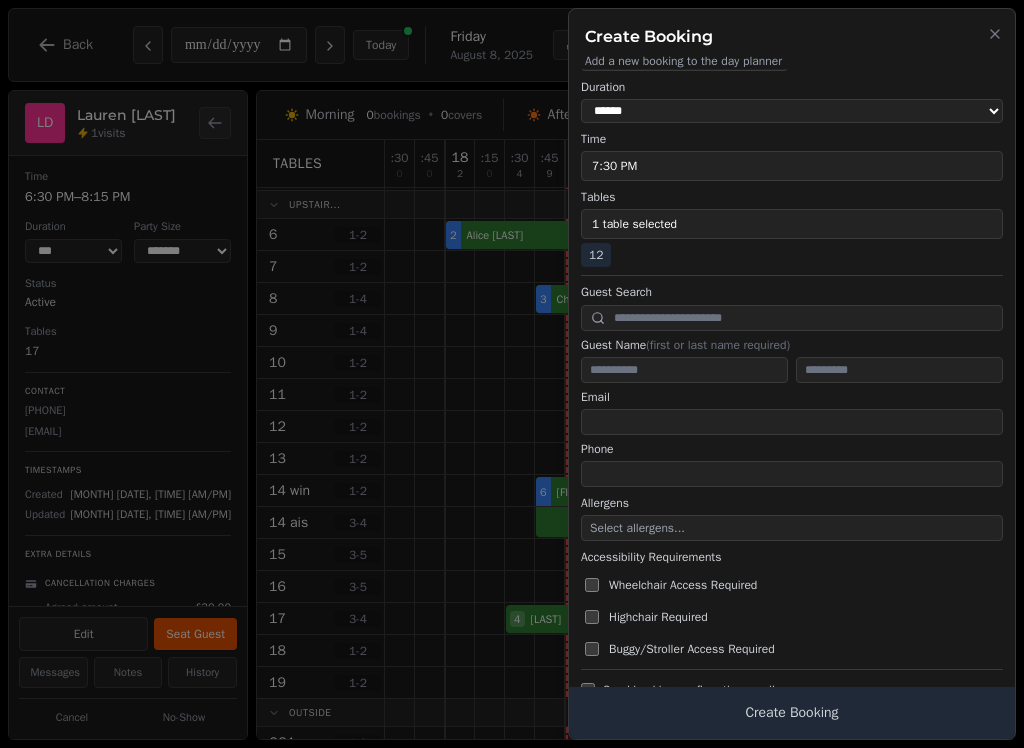 scroll, scrollTop: 113, scrollLeft: 0, axis: vertical 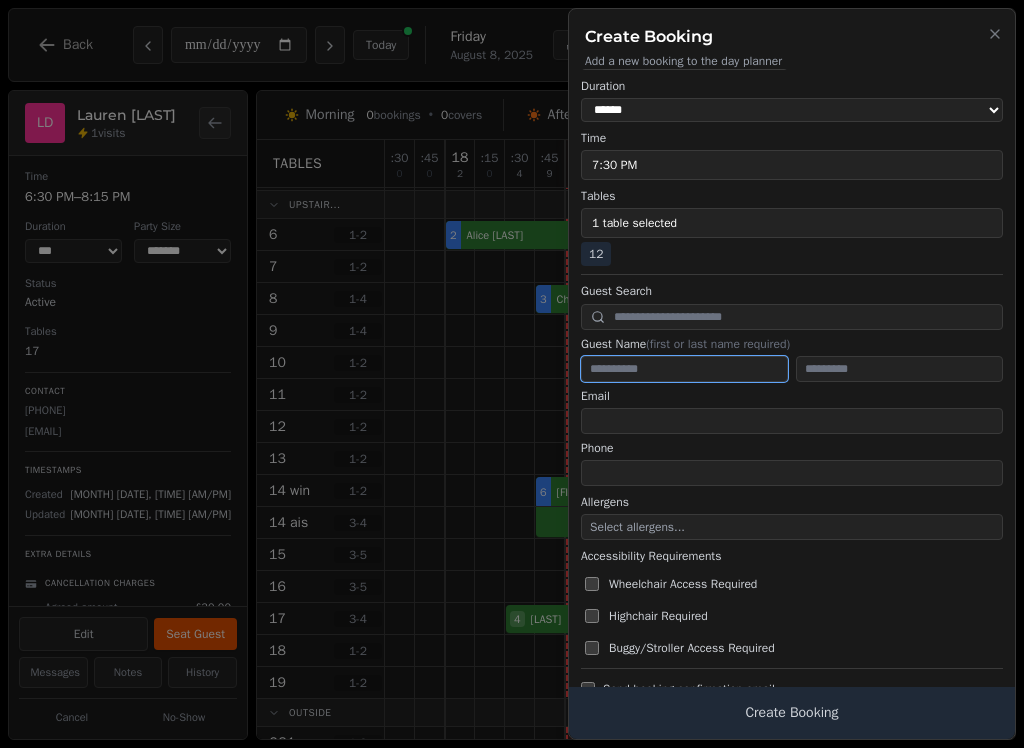 click at bounding box center [684, 369] 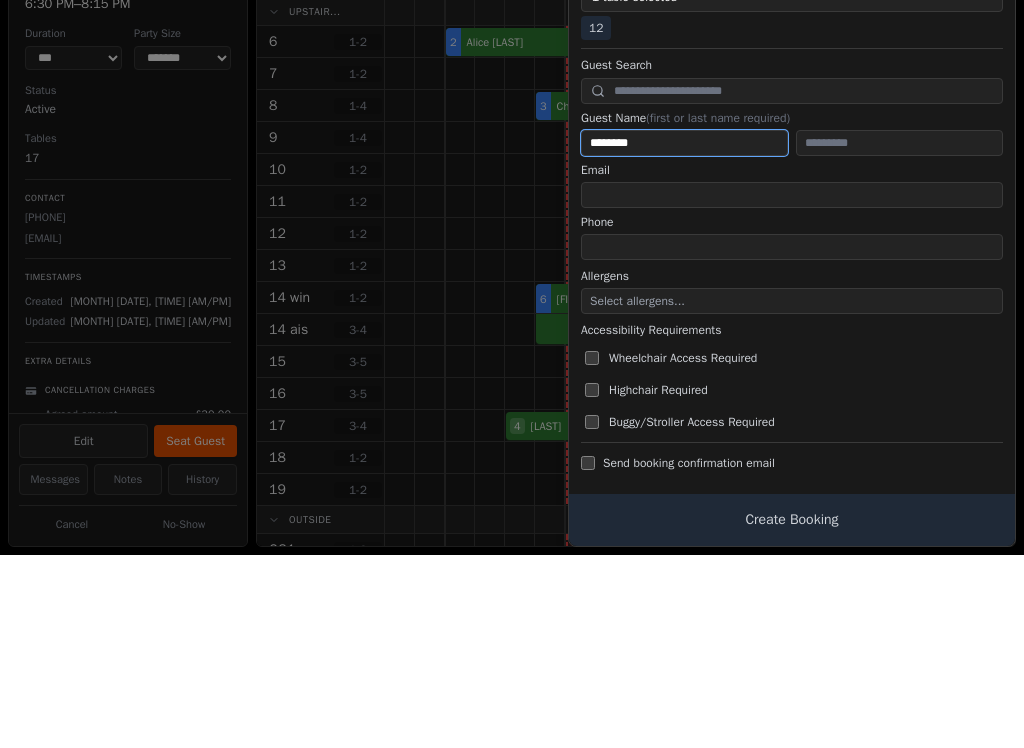 scroll, scrollTop: 145, scrollLeft: 0, axis: vertical 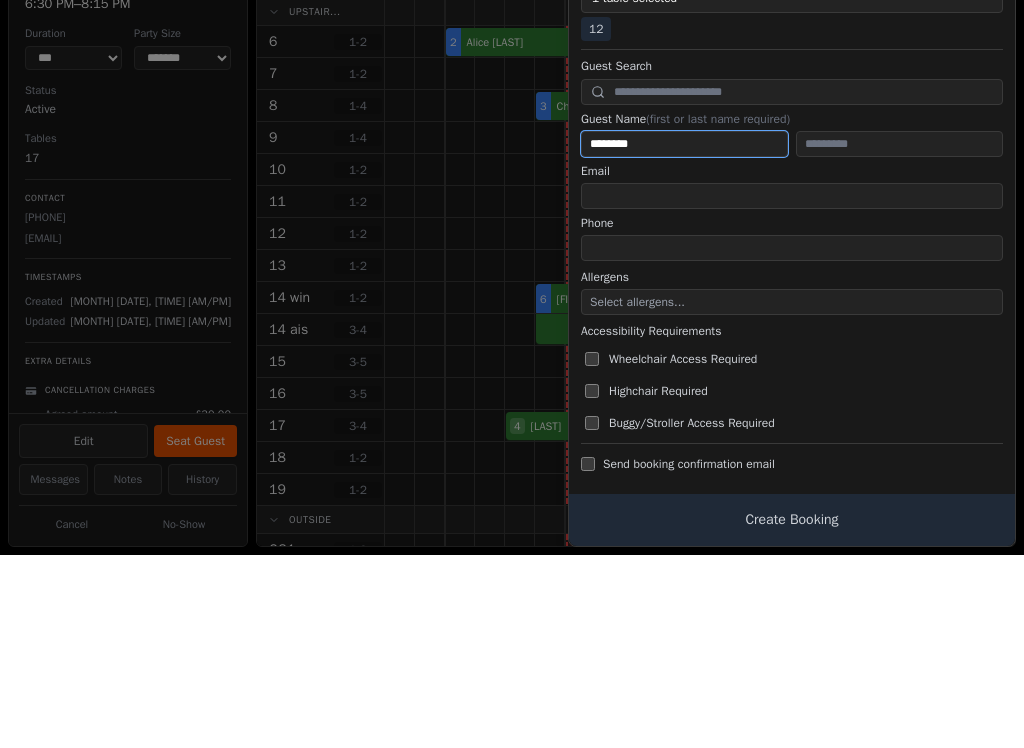 type on "********" 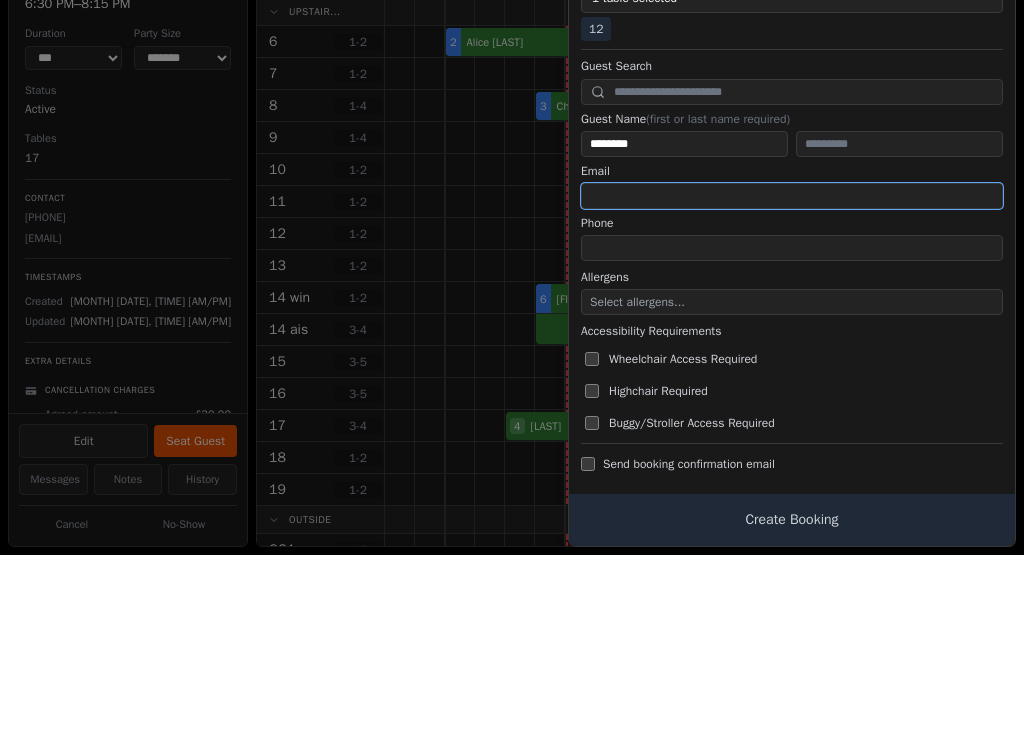 click at bounding box center (792, 389) 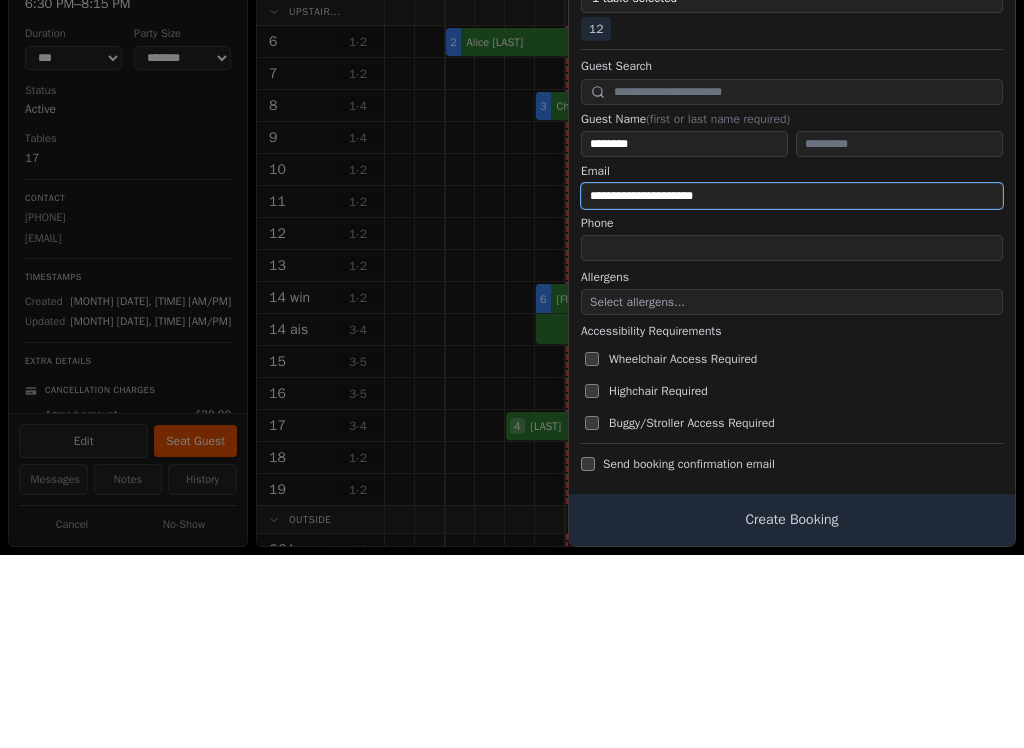 type on "**********" 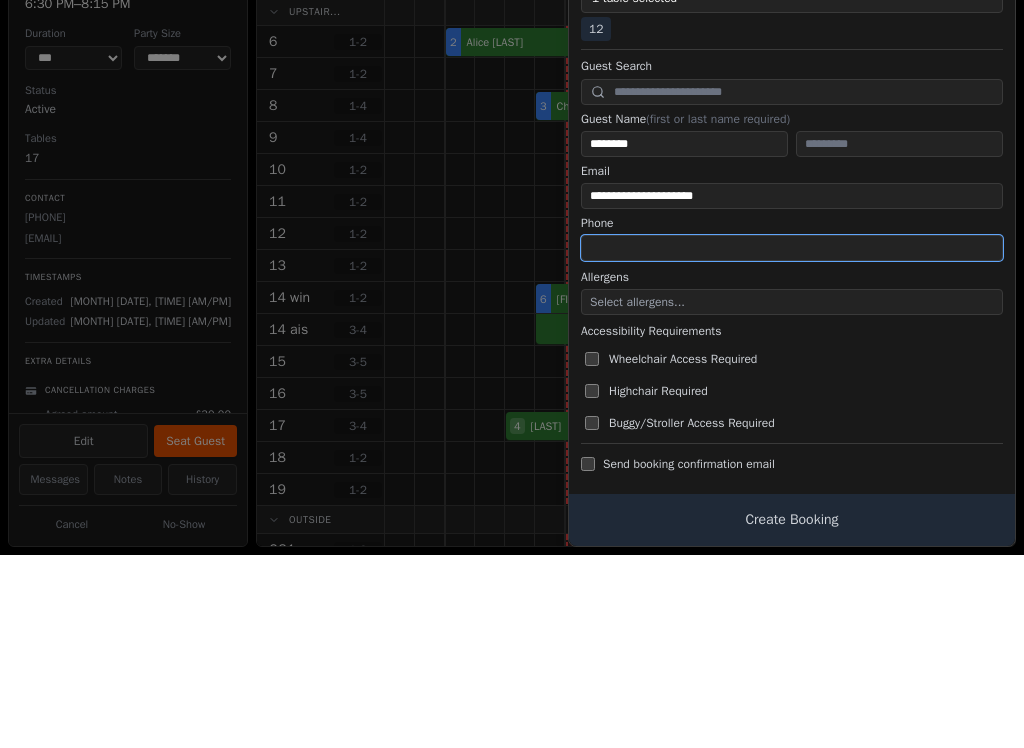 click at bounding box center (792, 441) 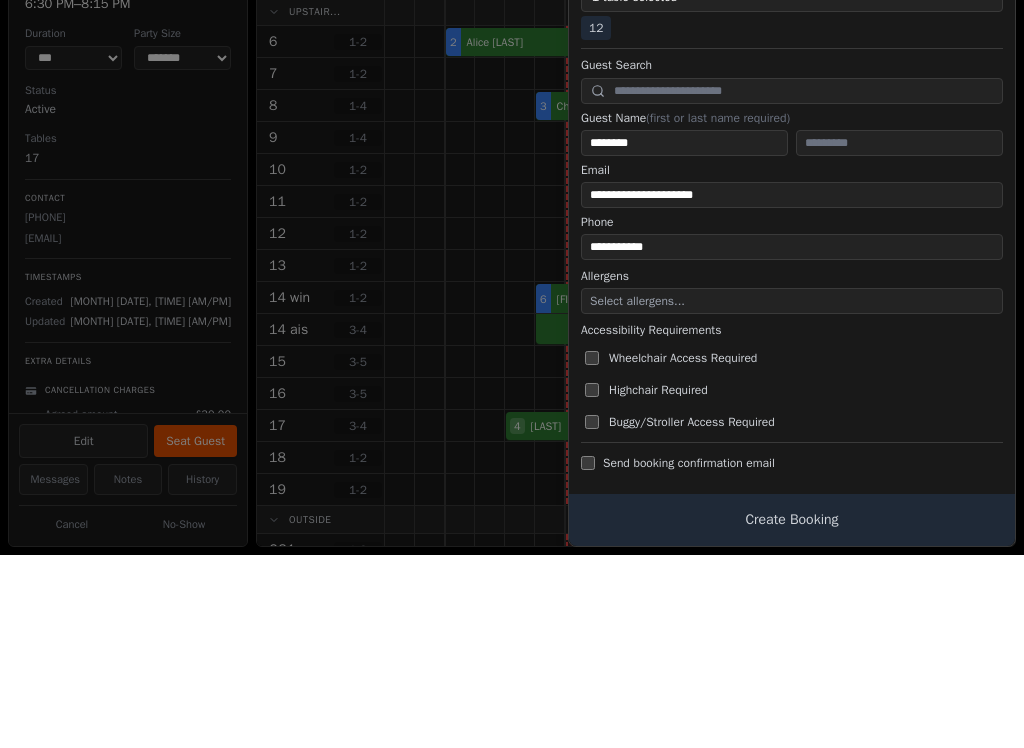 scroll, scrollTop: 145, scrollLeft: 0, axis: vertical 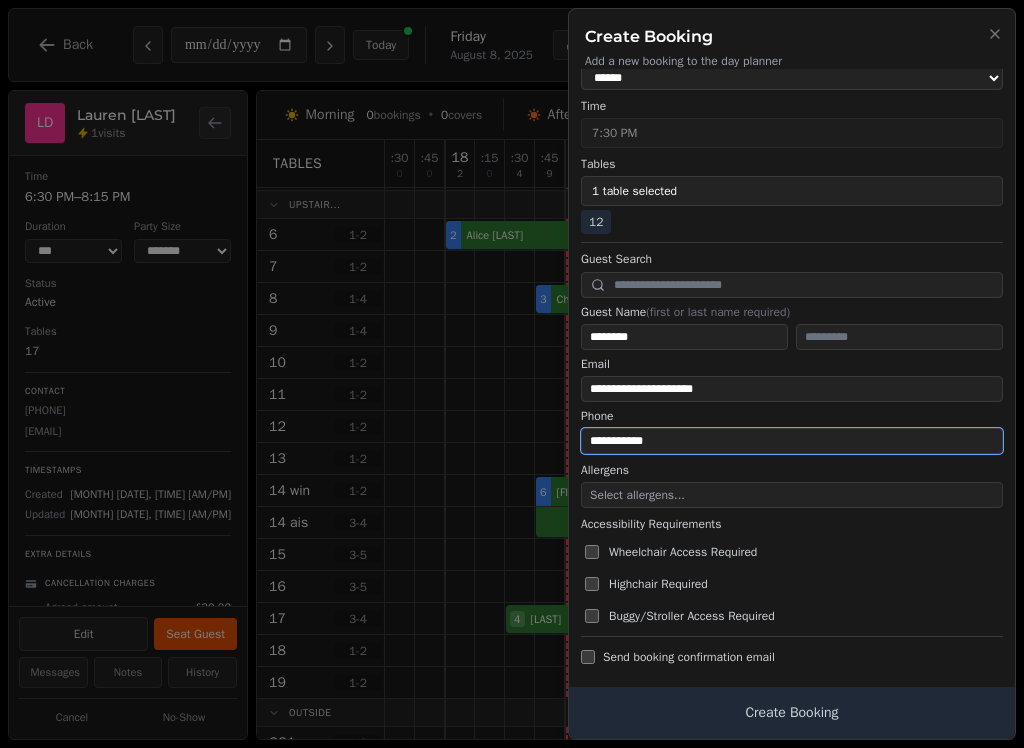 type on "**********" 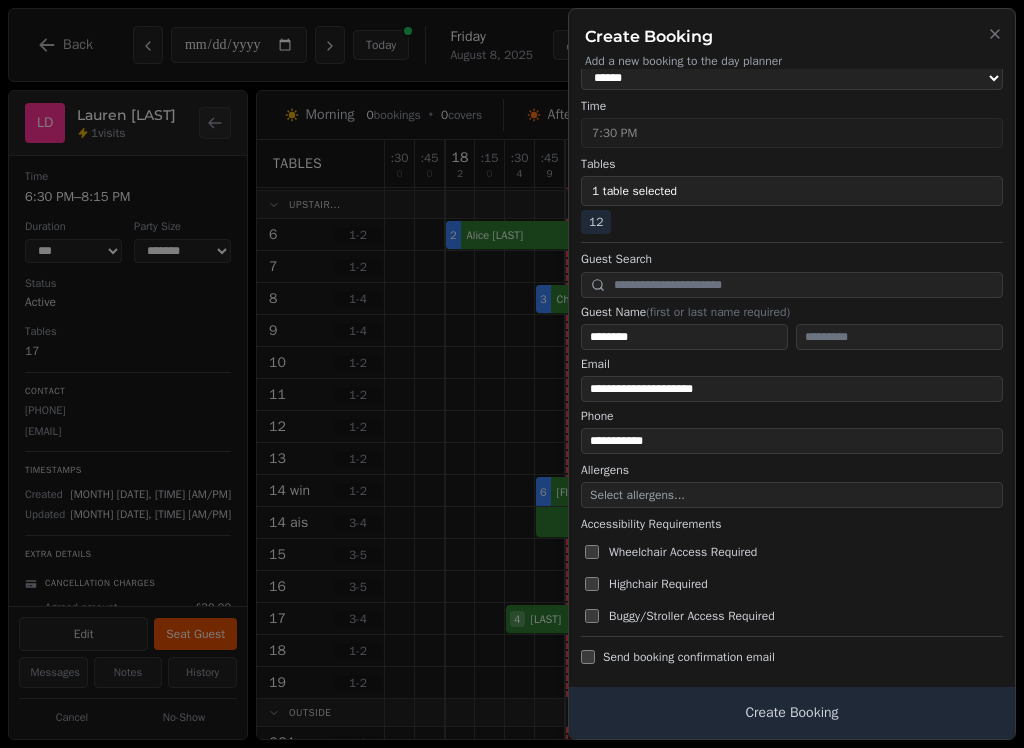 click on "Send booking confirmation email" at bounding box center (689, 657) 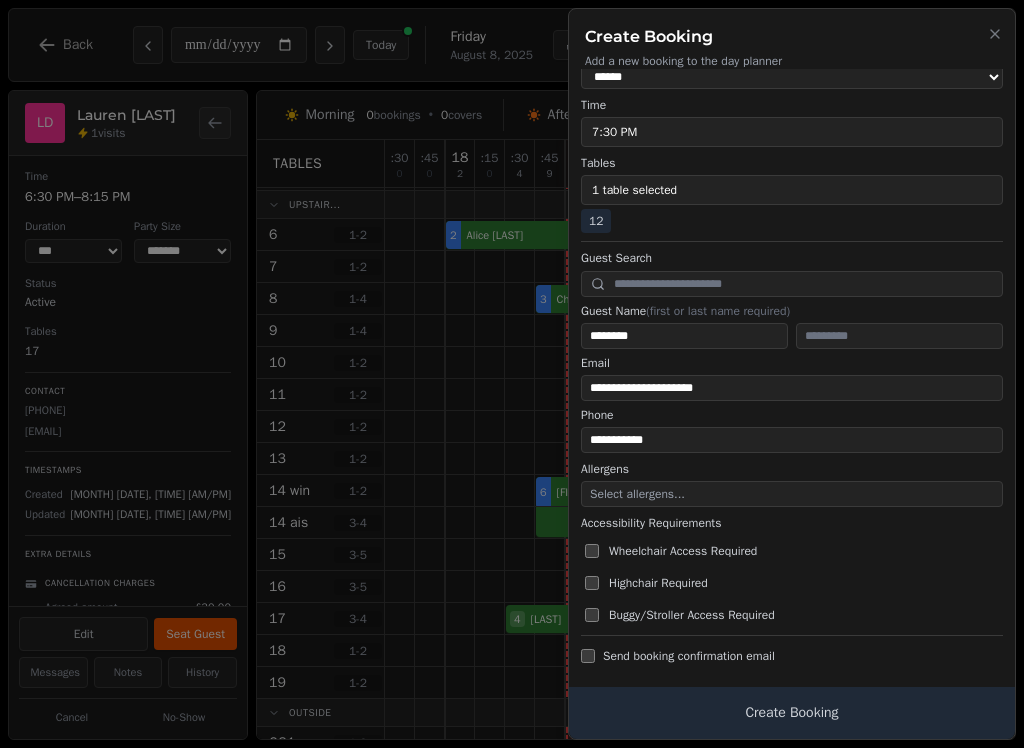 scroll, scrollTop: 145, scrollLeft: 0, axis: vertical 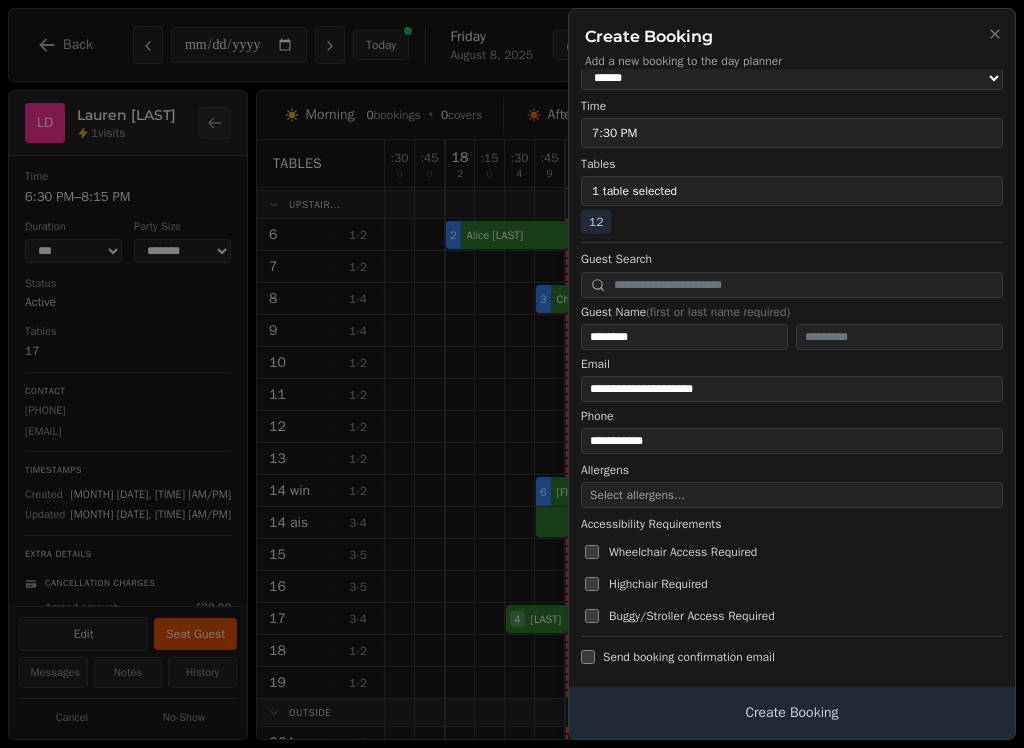 click on "Send booking confirmation email" at bounding box center (689, 657) 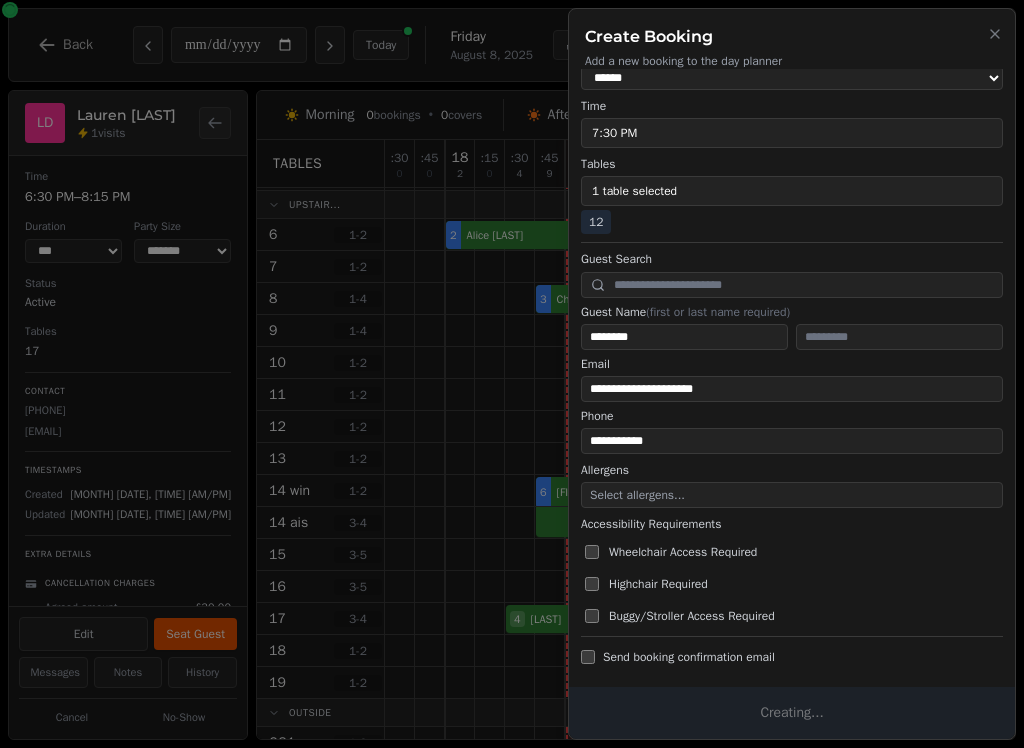 scroll, scrollTop: 0, scrollLeft: 0, axis: both 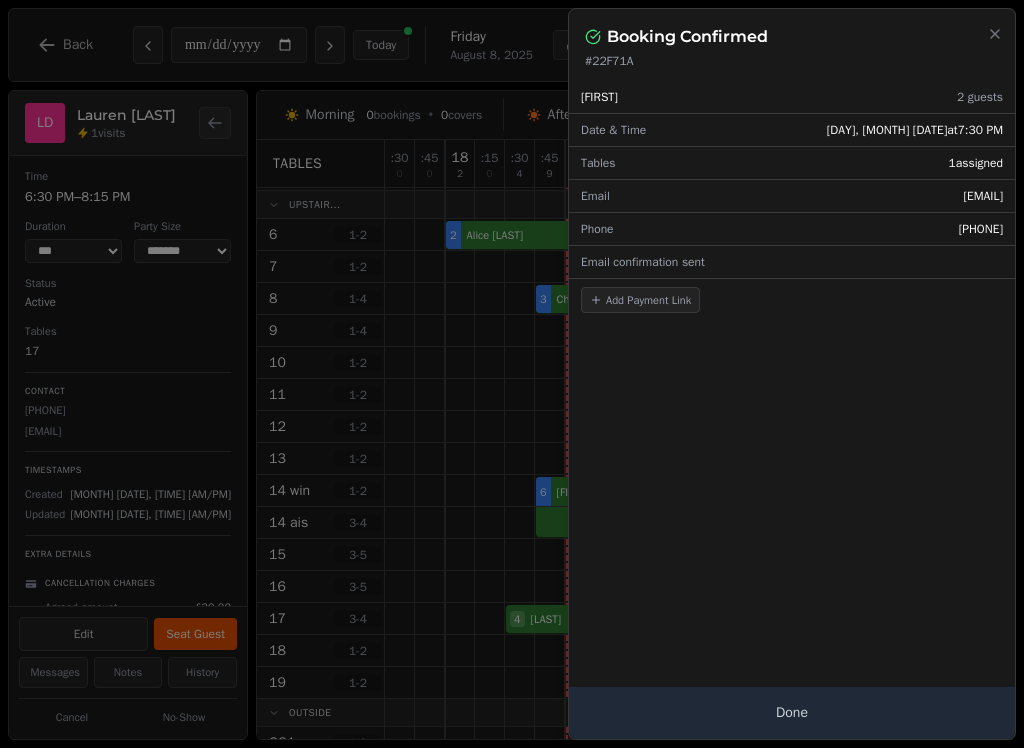 click on "Done" at bounding box center (792, 713) 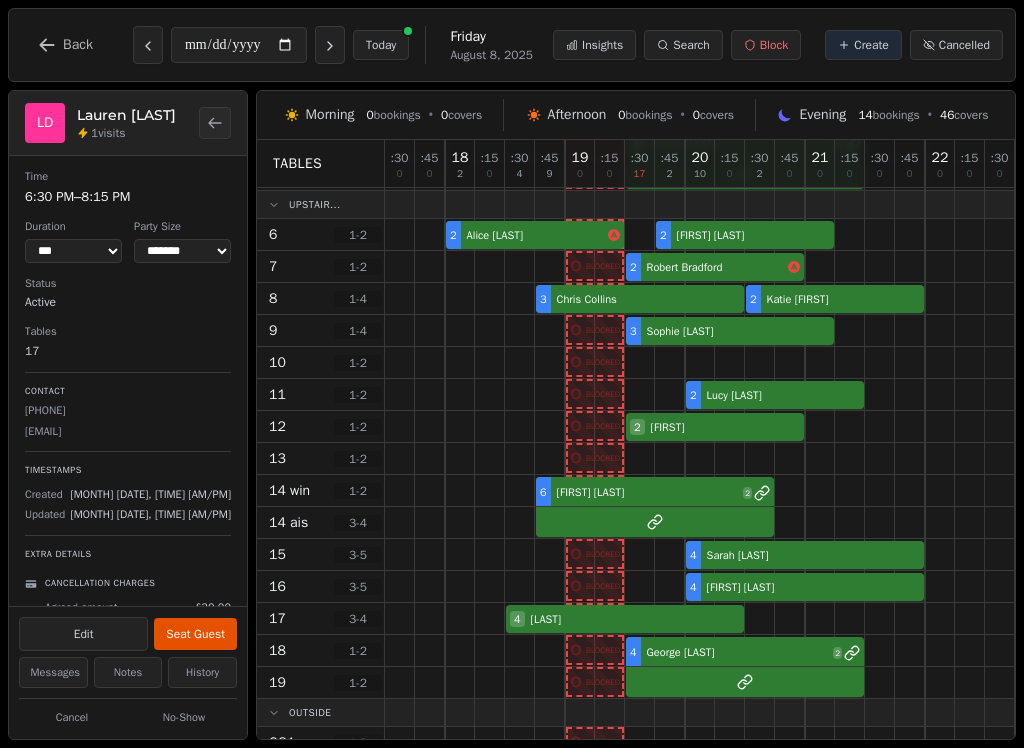click at bounding box center (148, 45) 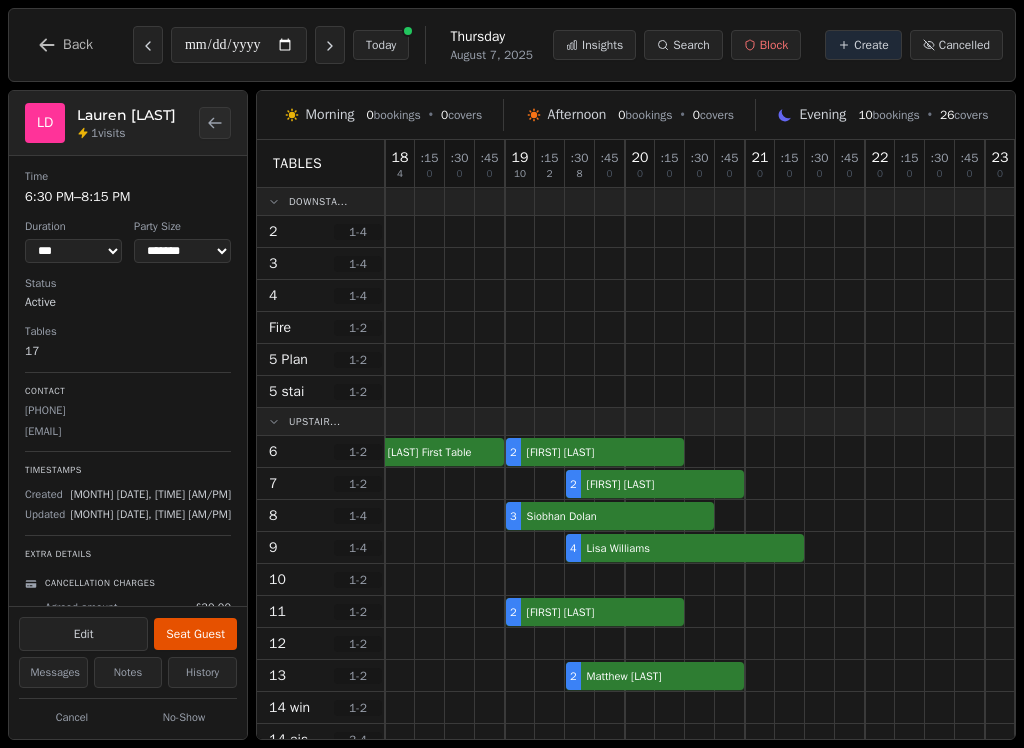 scroll, scrollTop: 0, scrollLeft: 60, axis: horizontal 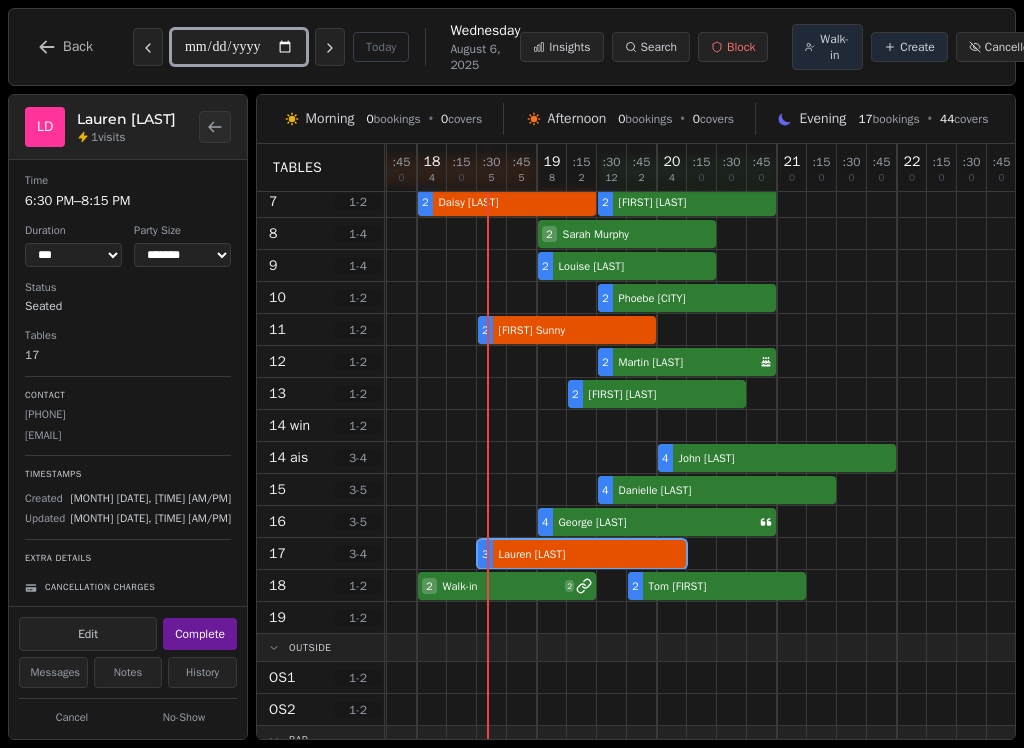 click on "**********" at bounding box center [239, 47] 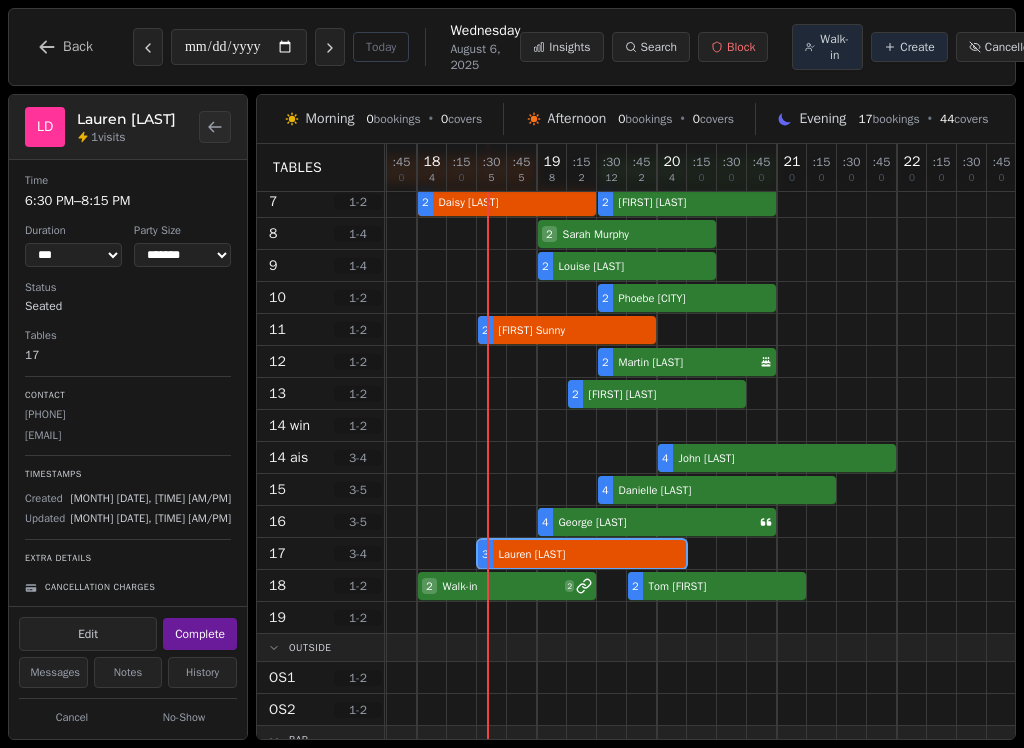 click on "**********" at bounding box center (512, 47) 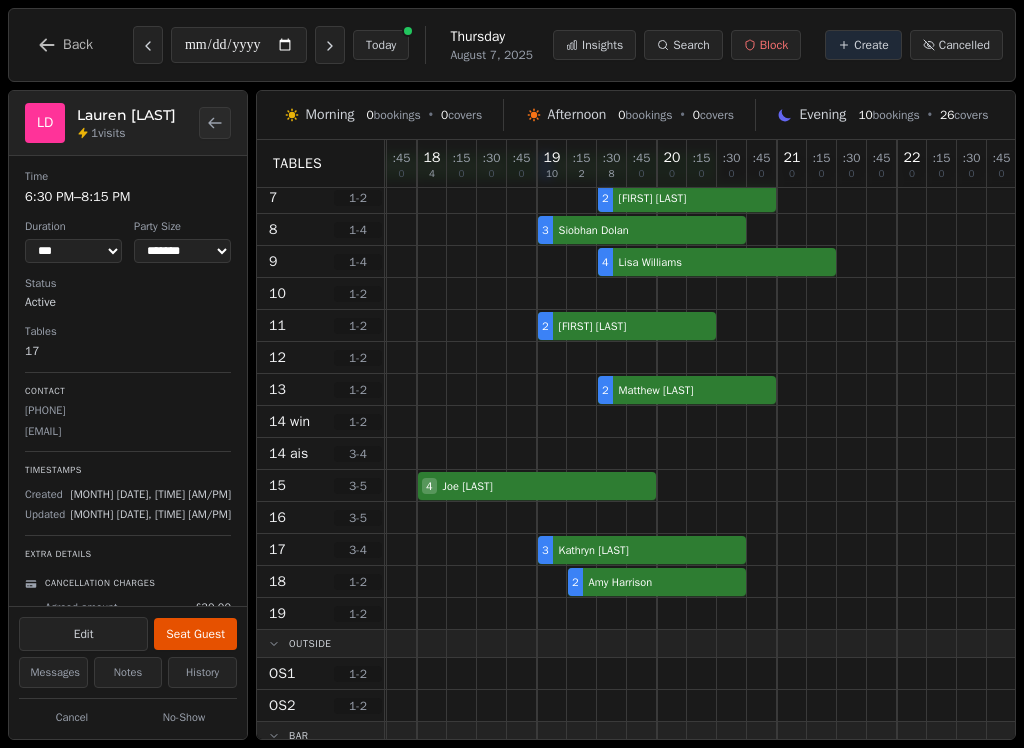 click on "**********" at bounding box center (512, 45) 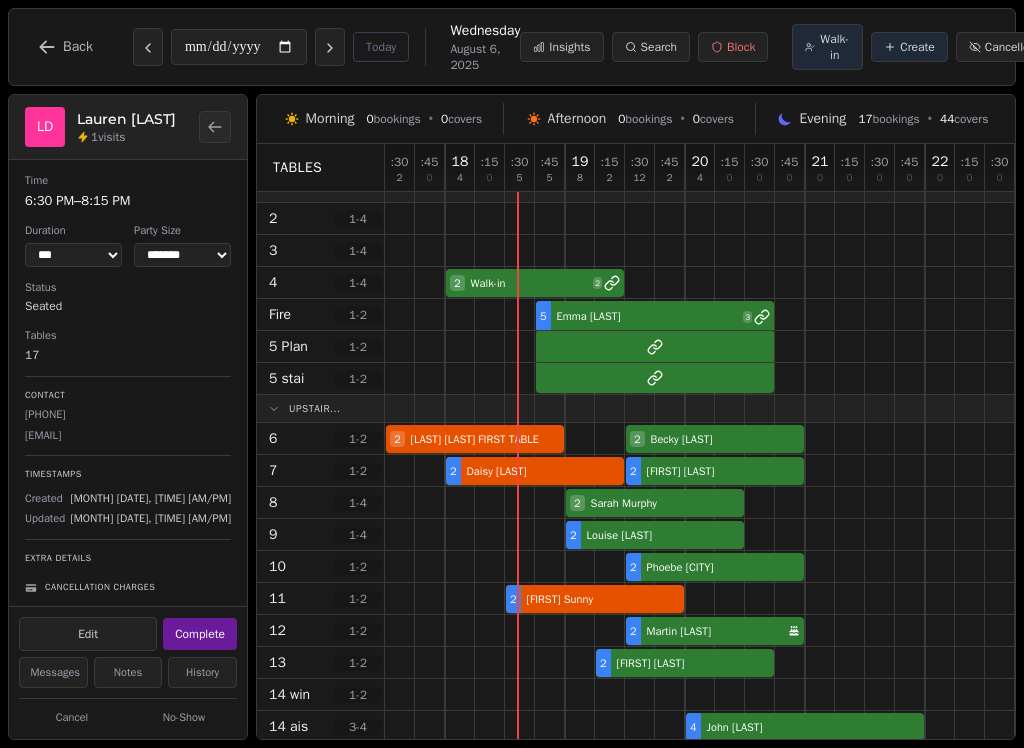 scroll, scrollTop: 18, scrollLeft: 0, axis: vertical 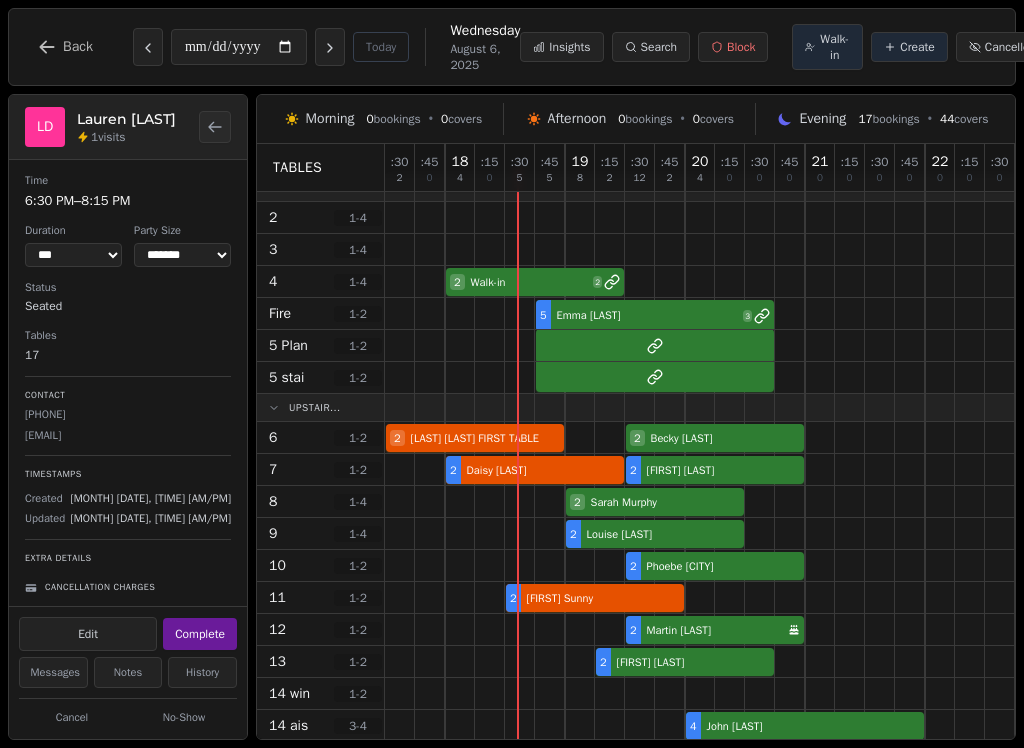 click on "Create" at bounding box center [917, 47] 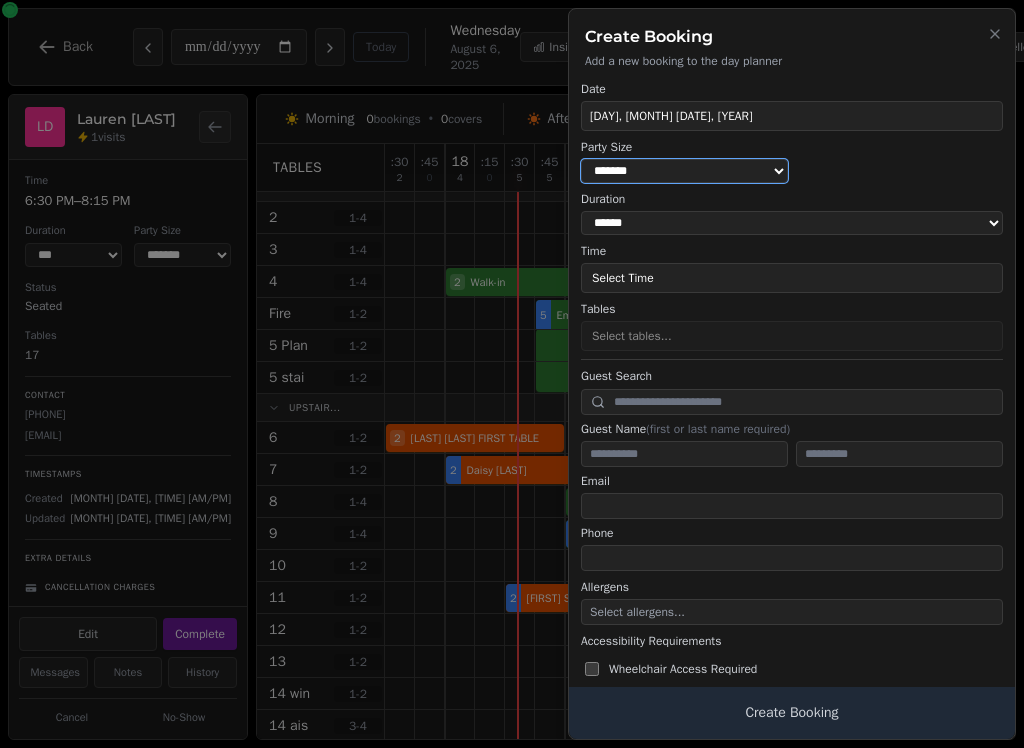 click on "*   ***** *   ****** *   ****** *   ****** *   ****** *   ****** *   ****** *   ****** *   ****** **   ****** **   ****** **   ****** **   ****** **   ****** **   ****** **   ****** **   ****** **   ****** **   ****** **   ****** **   ****** **   ****** **   ****** **   ****** **   ****** **   ****** **   ****** **   ****** **   ****** **   ****** **   ****** **   ****** **   ****** **   ****** **   ****** **   ****** **   ****** **   ****** **   ****** **   ****** **   ****** **   ****** **   ****** **   ****** **   ****** **   ****** **   ****** **   ****** **   ****** **   ****** **   ****** **   ****** **   ****** **   ****** **   ****** **   ****** **   ****** **   ****** **   ****** **   ****** **   ****** **   ****** **   ****** **   ****** **   ****** **   ****** **   ****** **   ****** **   ****** **   ****** **   ****** **   ****** **   ****** **   ****** **   ****** **   ****** **   ****** **   ****** **   ****** **   ****** **   ****** **   ****** **   ****** **   ****** **   ****** **   ****** **" at bounding box center (684, 171) 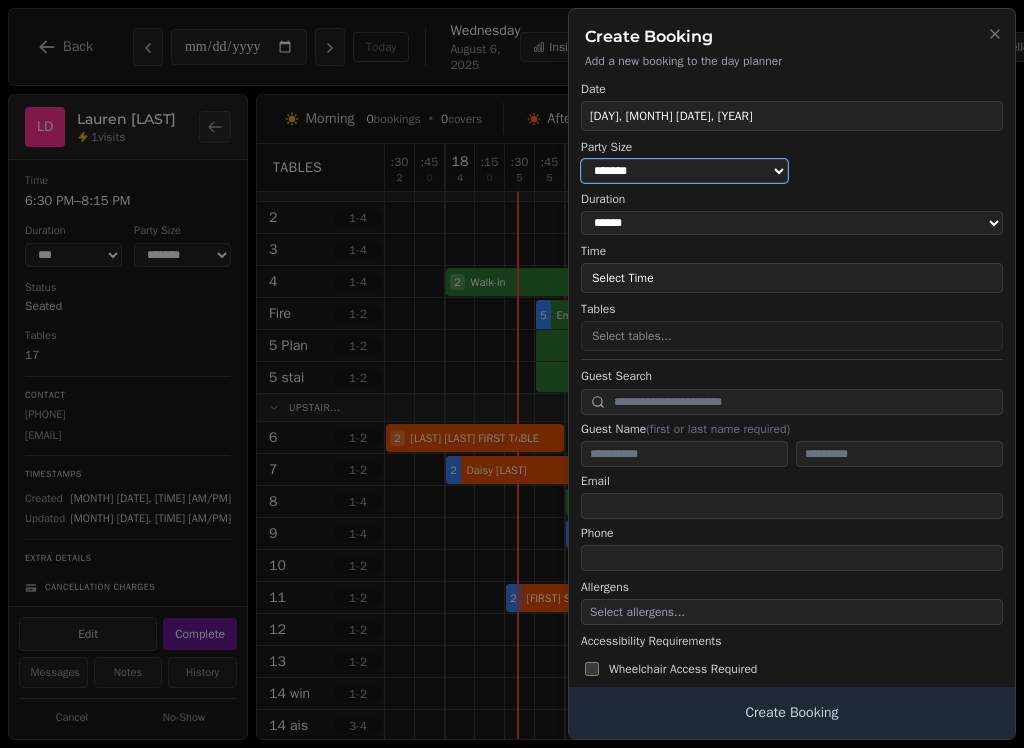 select on "*" 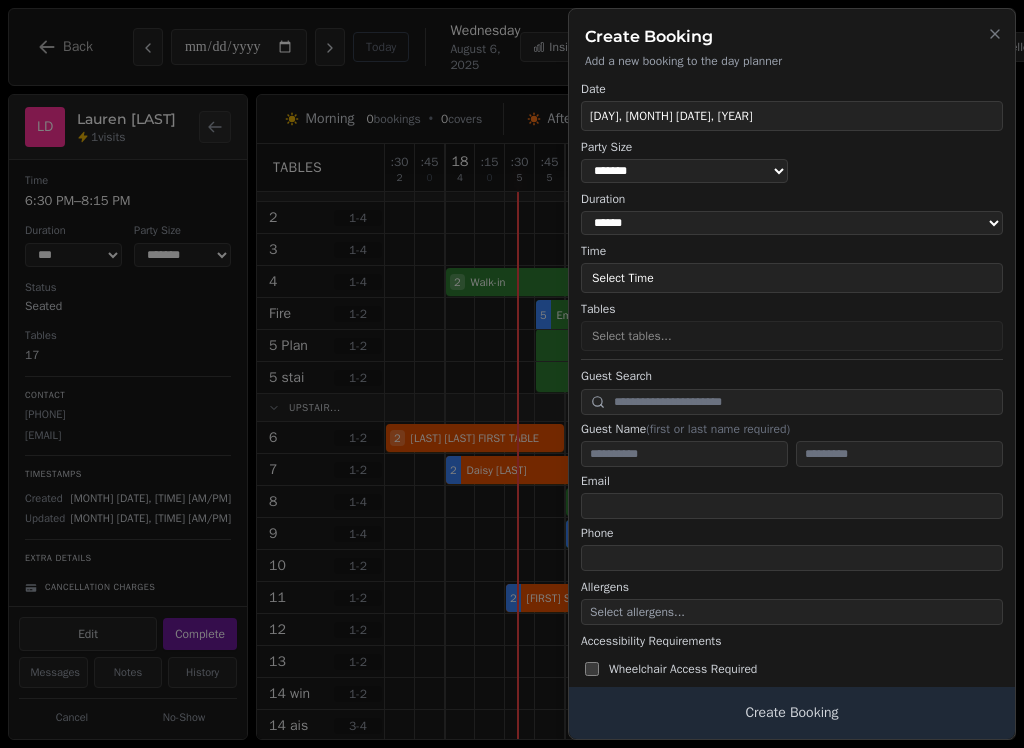 click at bounding box center [512, 374] 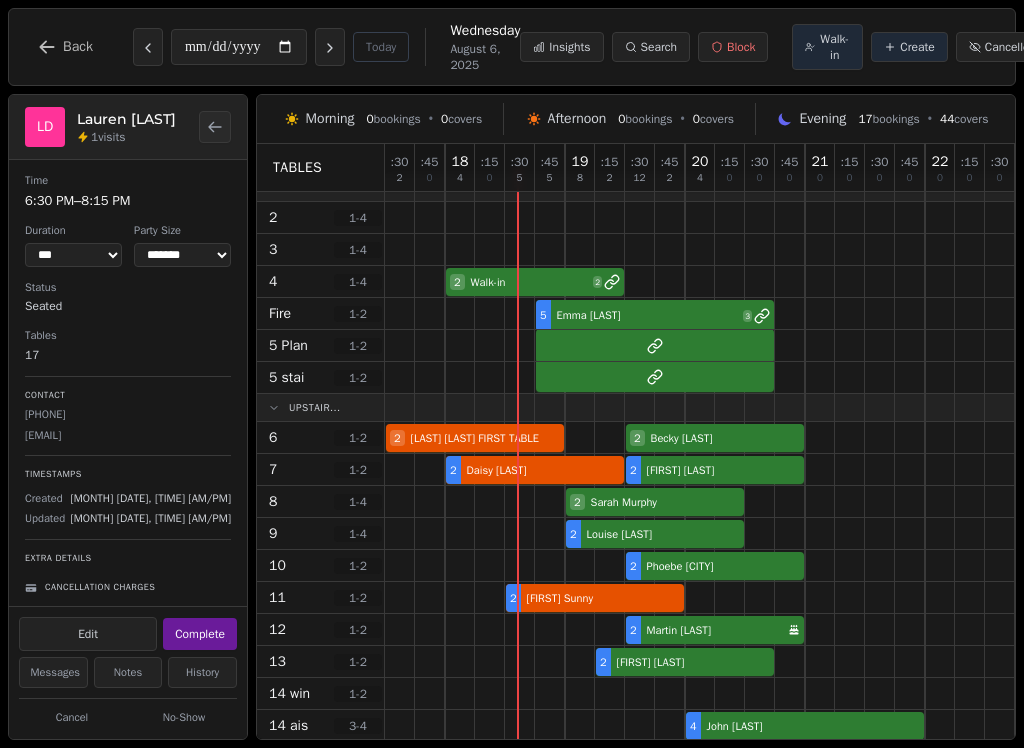 click on "Walk-in" at bounding box center (834, 47) 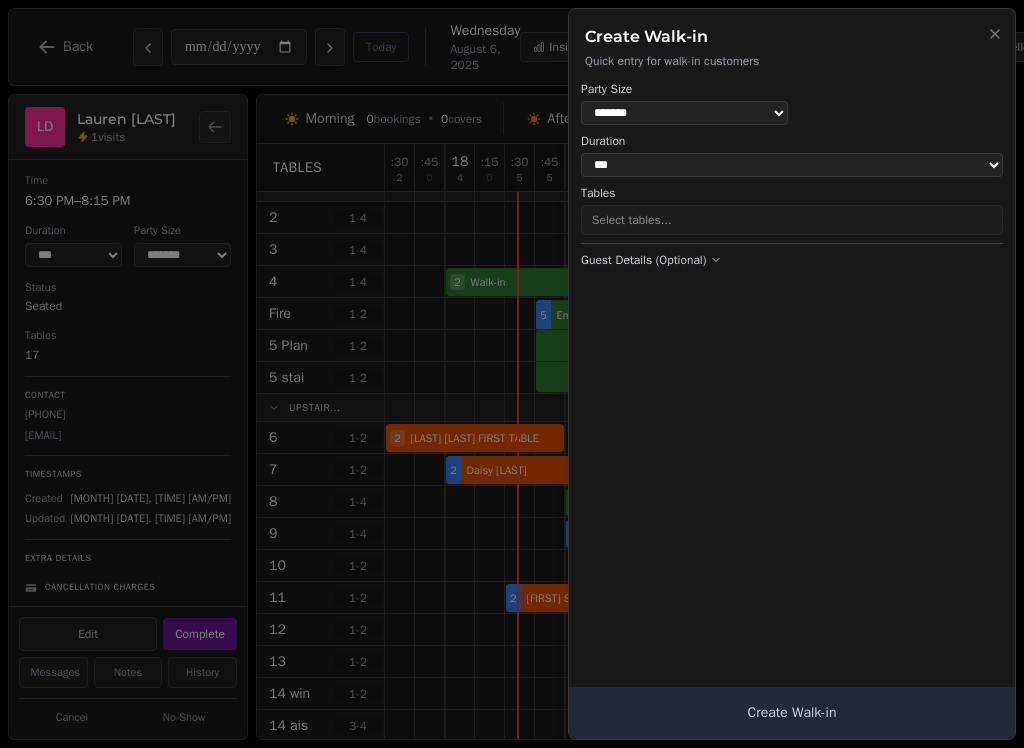 select on "****" 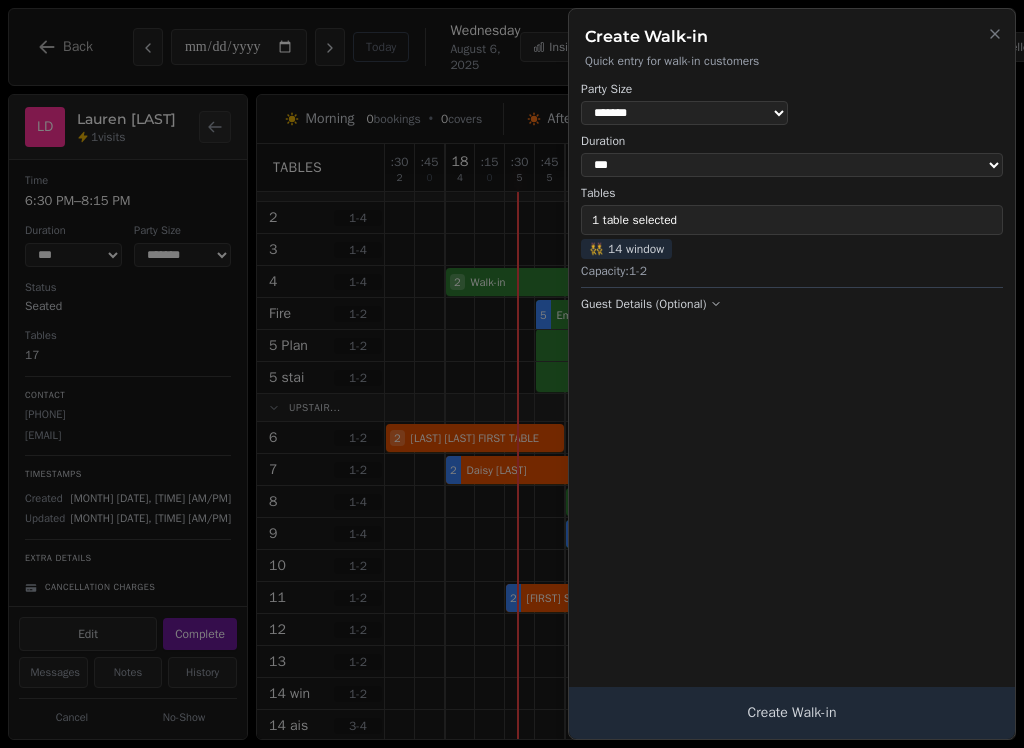 select on "*" 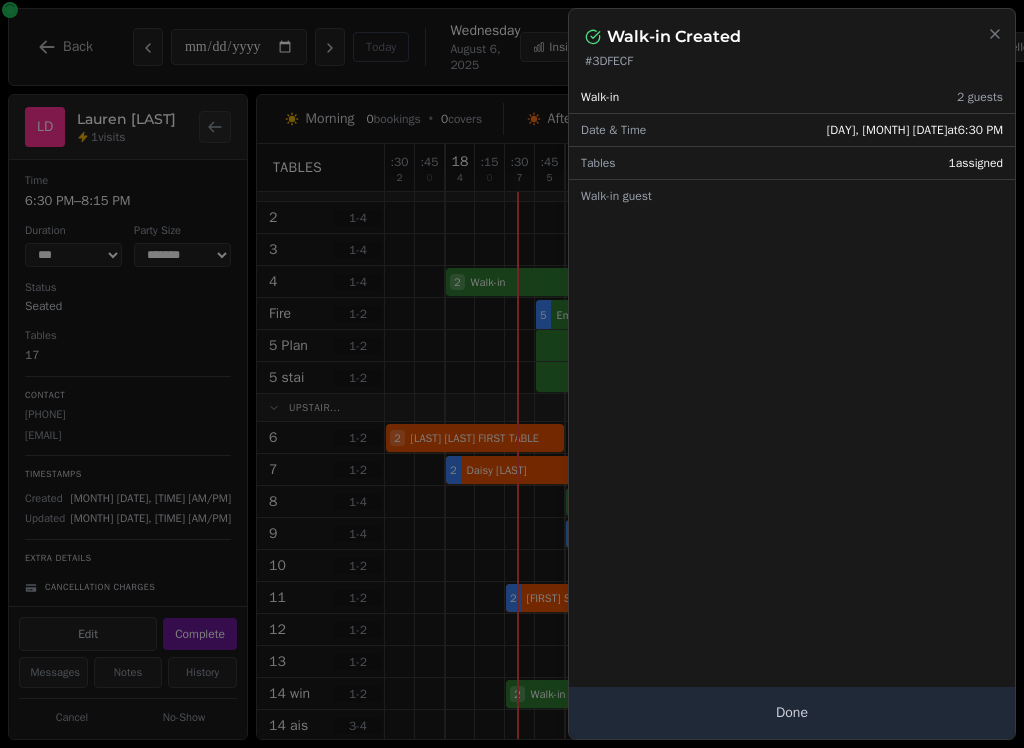 click on "Done" at bounding box center (792, 713) 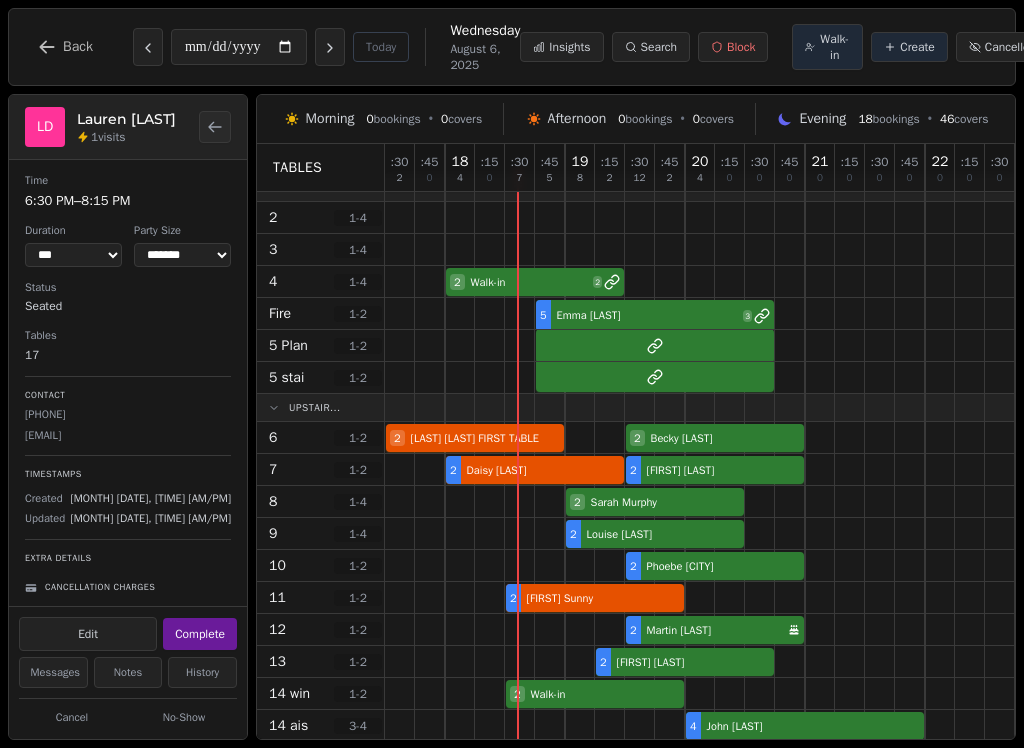 click at bounding box center (330, 47) 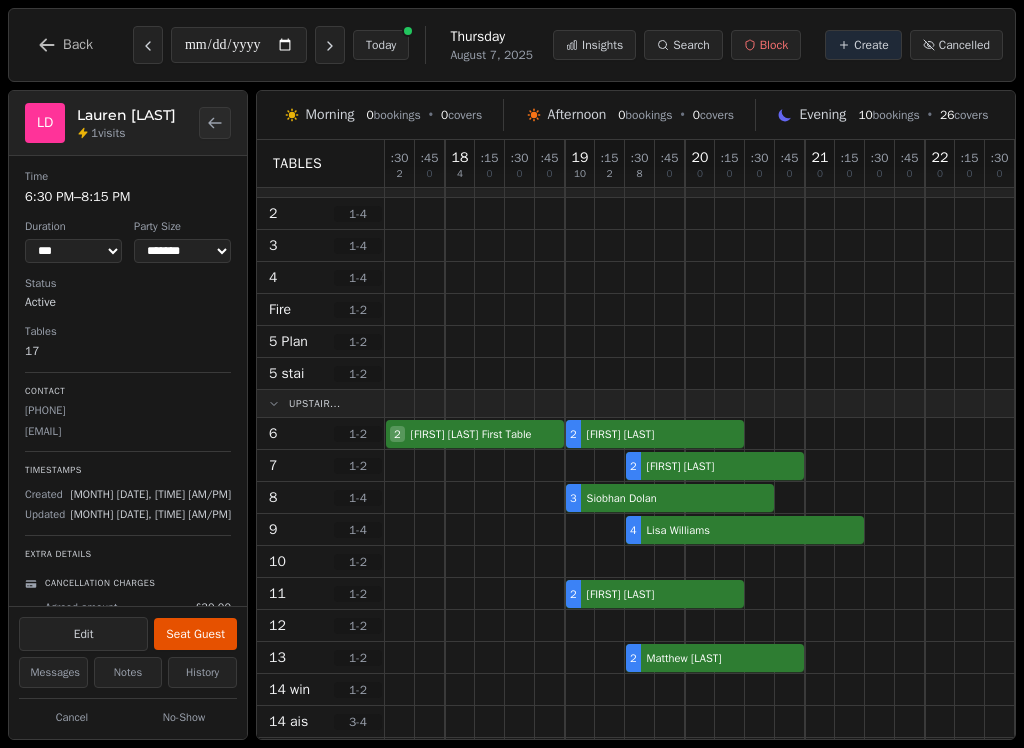 click 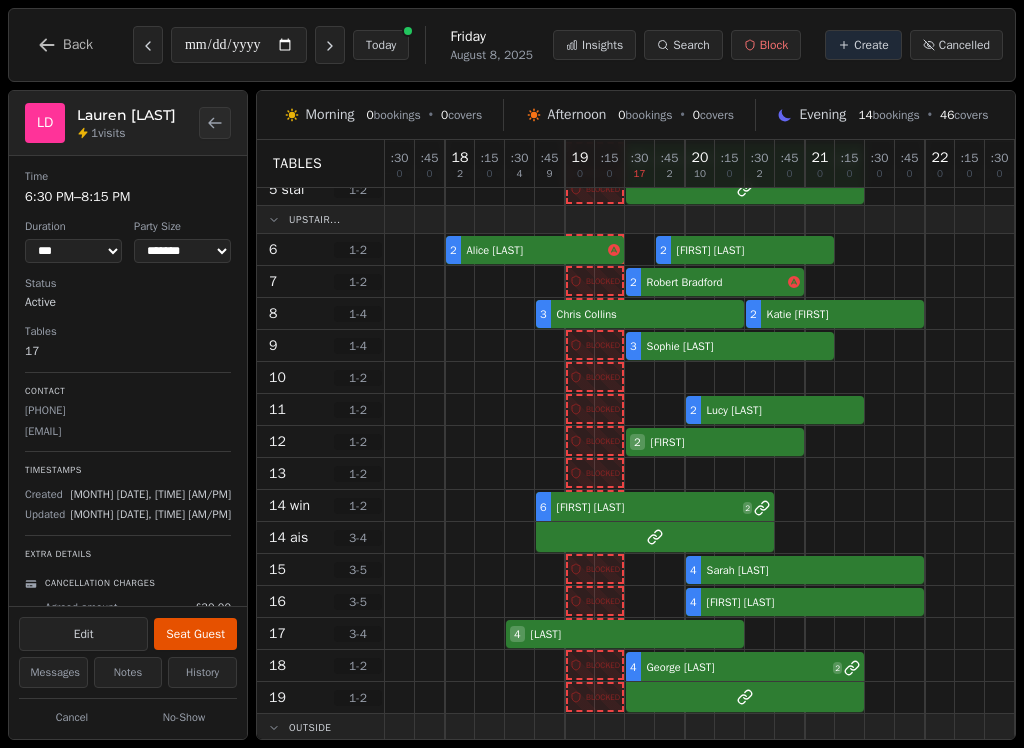 scroll, scrollTop: 198, scrollLeft: 0, axis: vertical 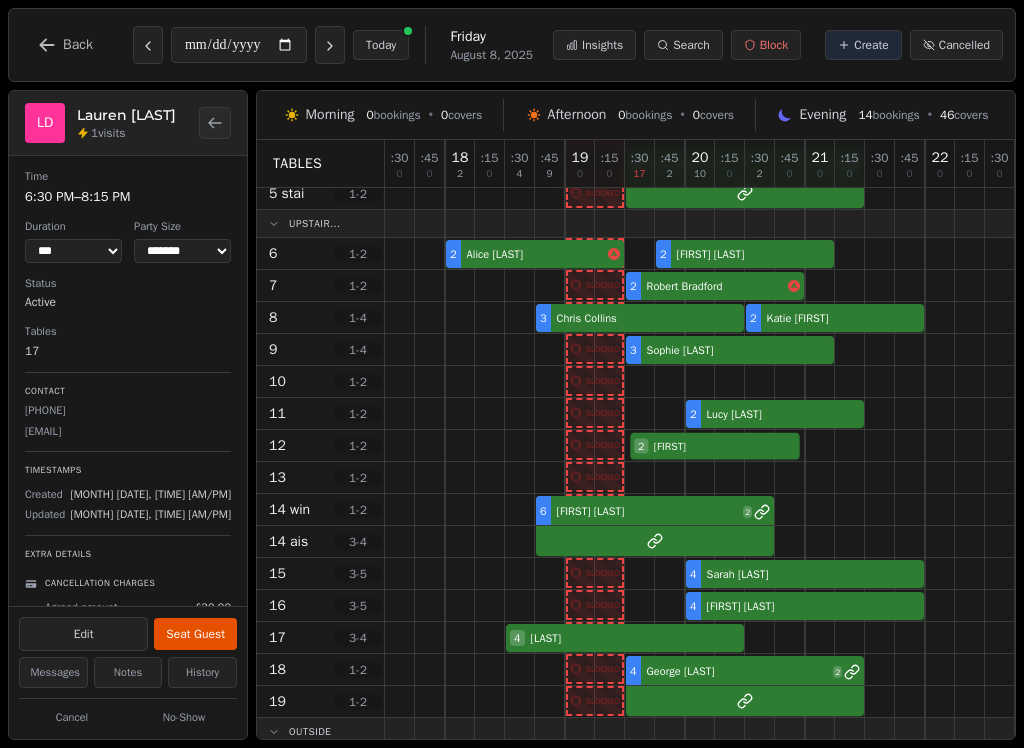 select on "****" 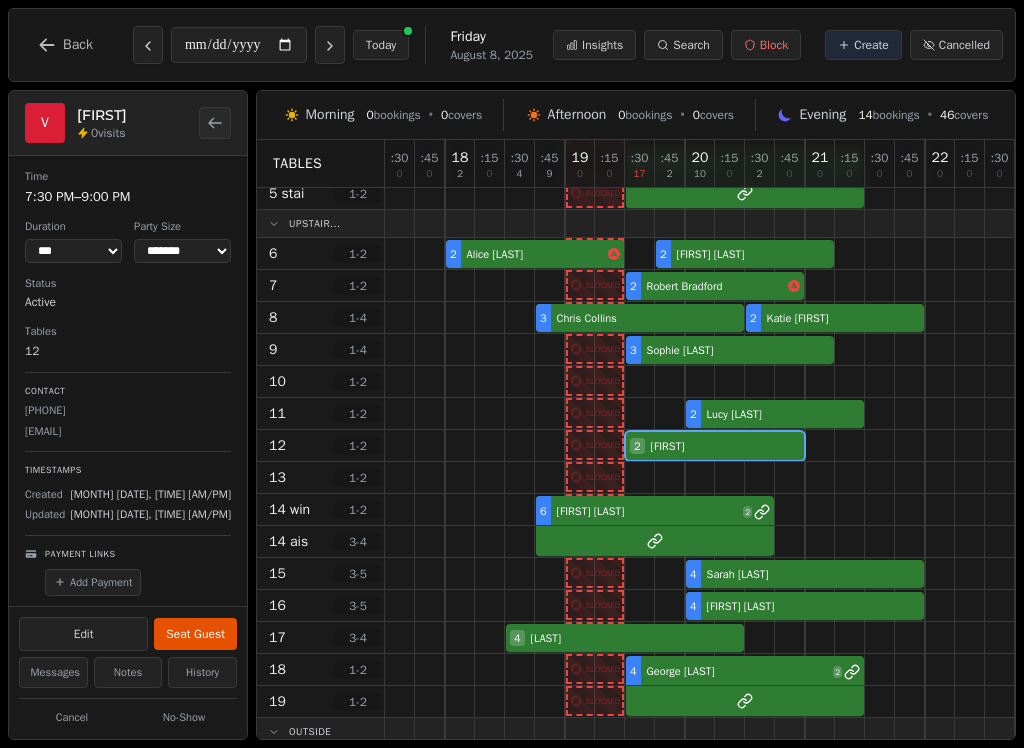 click on "Edit" at bounding box center (83, 634) 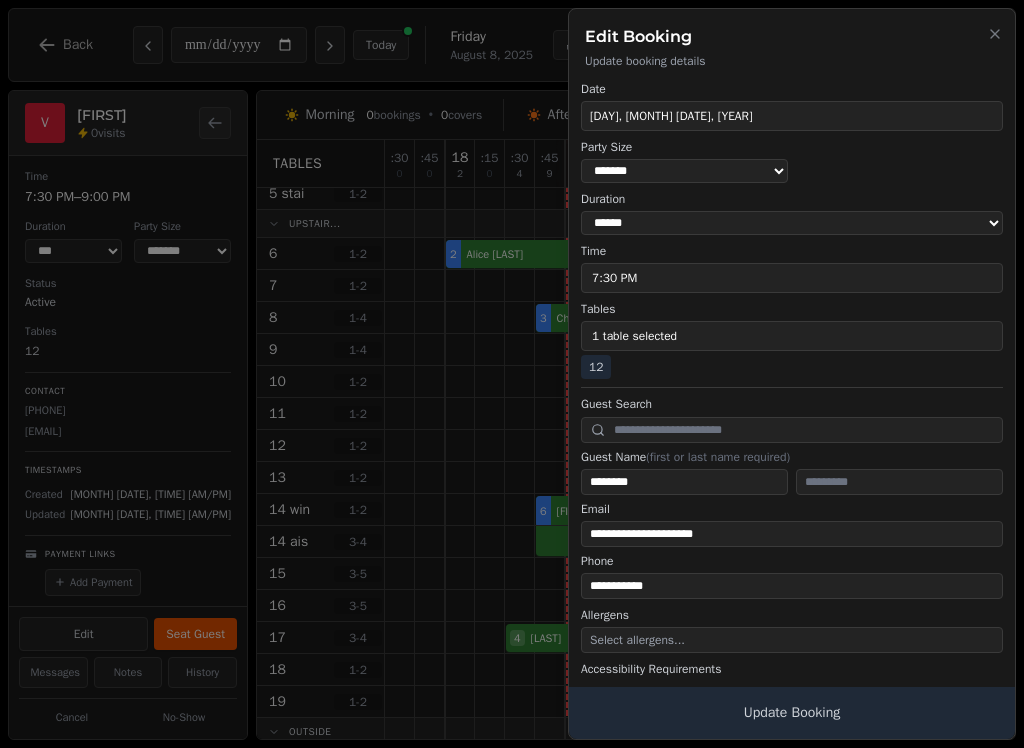 click on "Email" at bounding box center (792, 509) 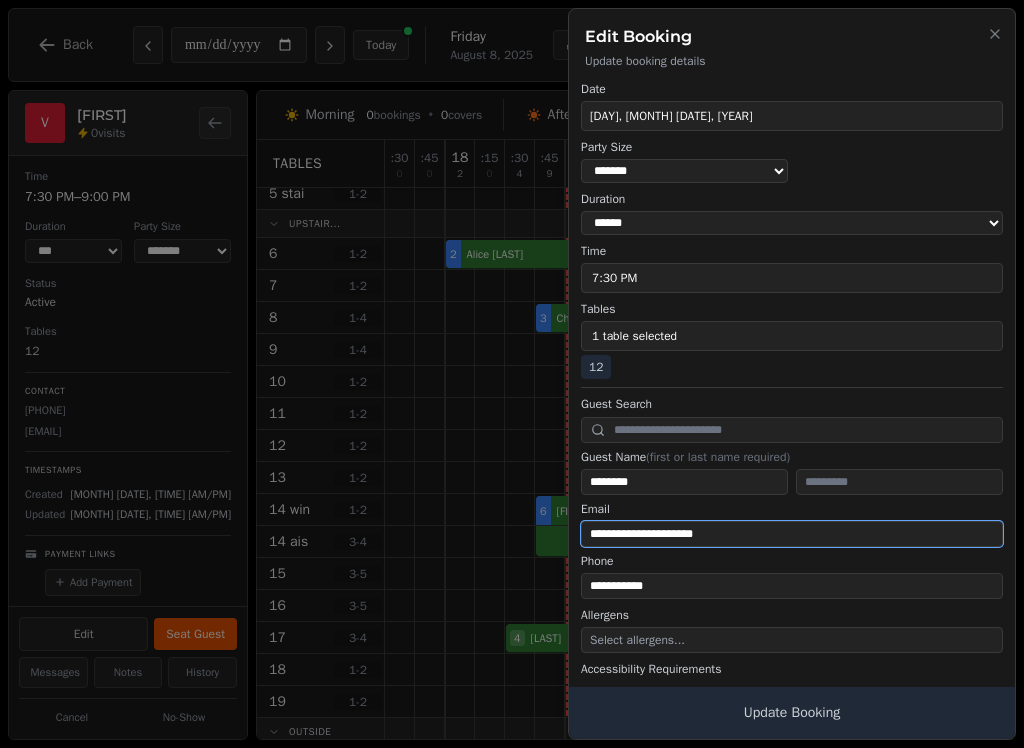 click on "**********" at bounding box center [792, 534] 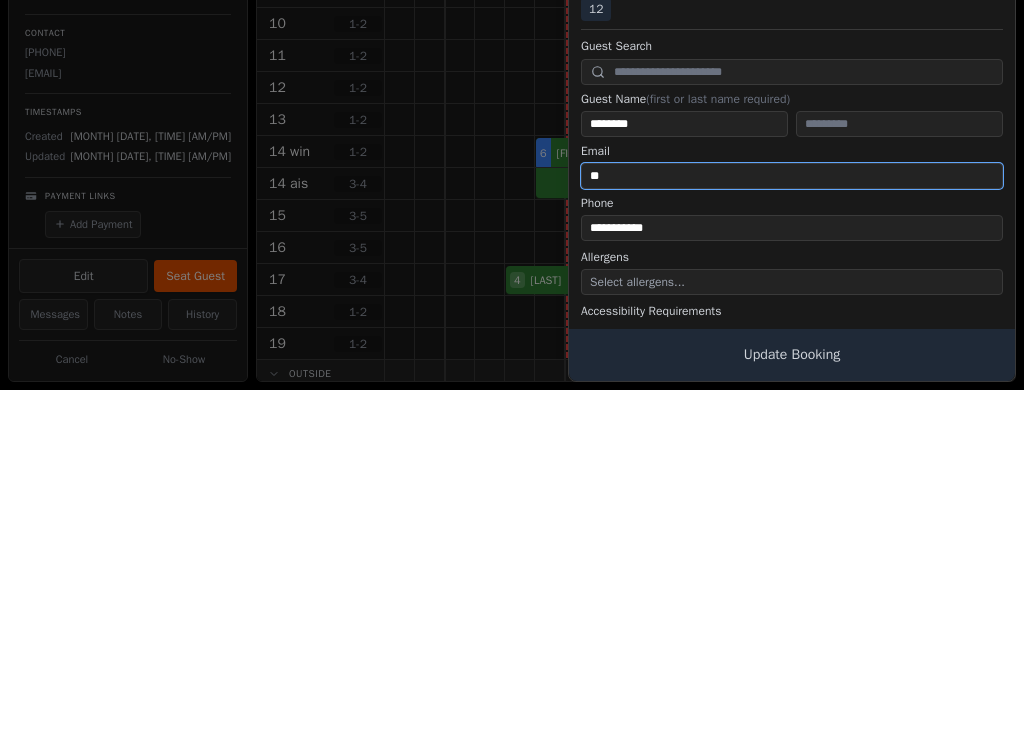 type on "*" 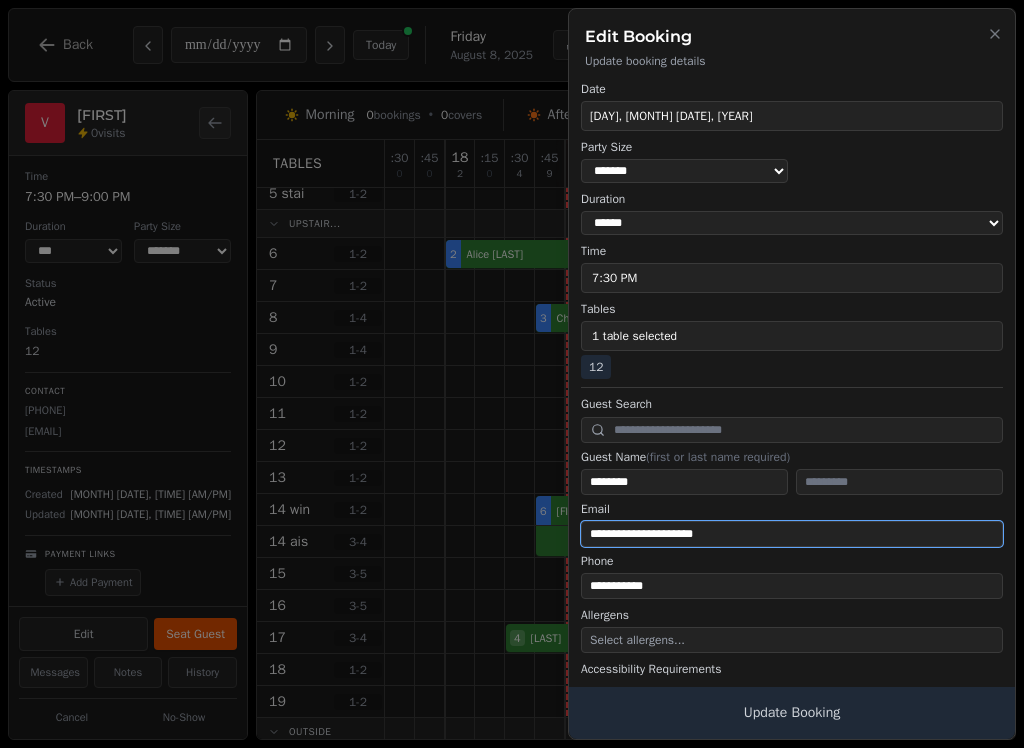 type on "**********" 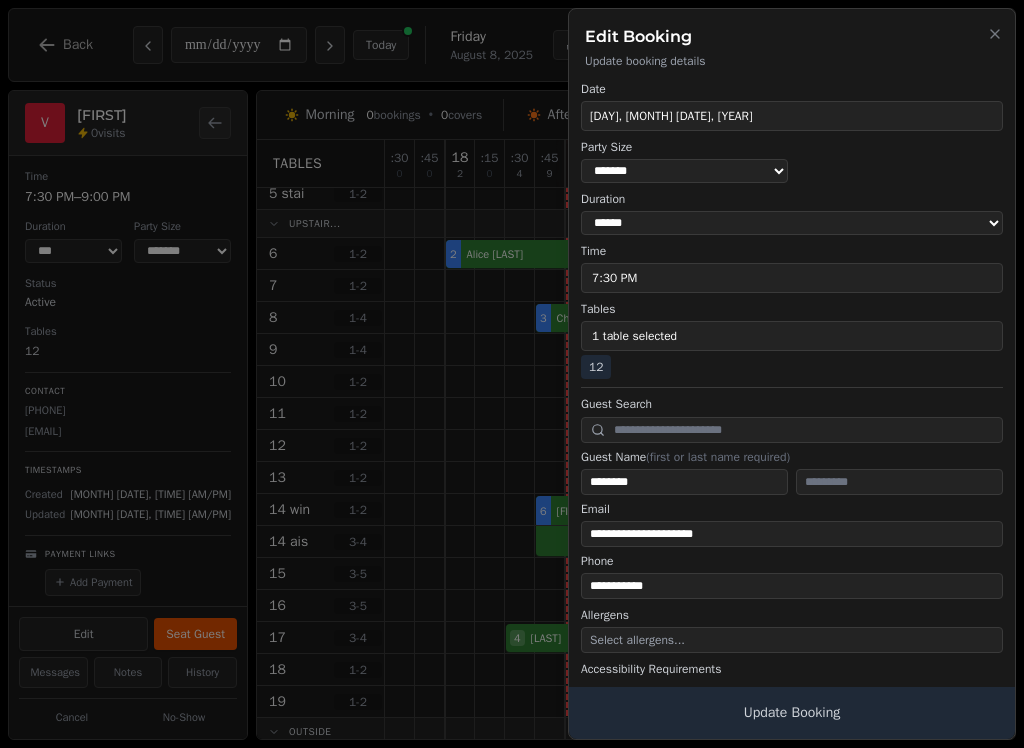 click on "Update Booking" at bounding box center [792, 713] 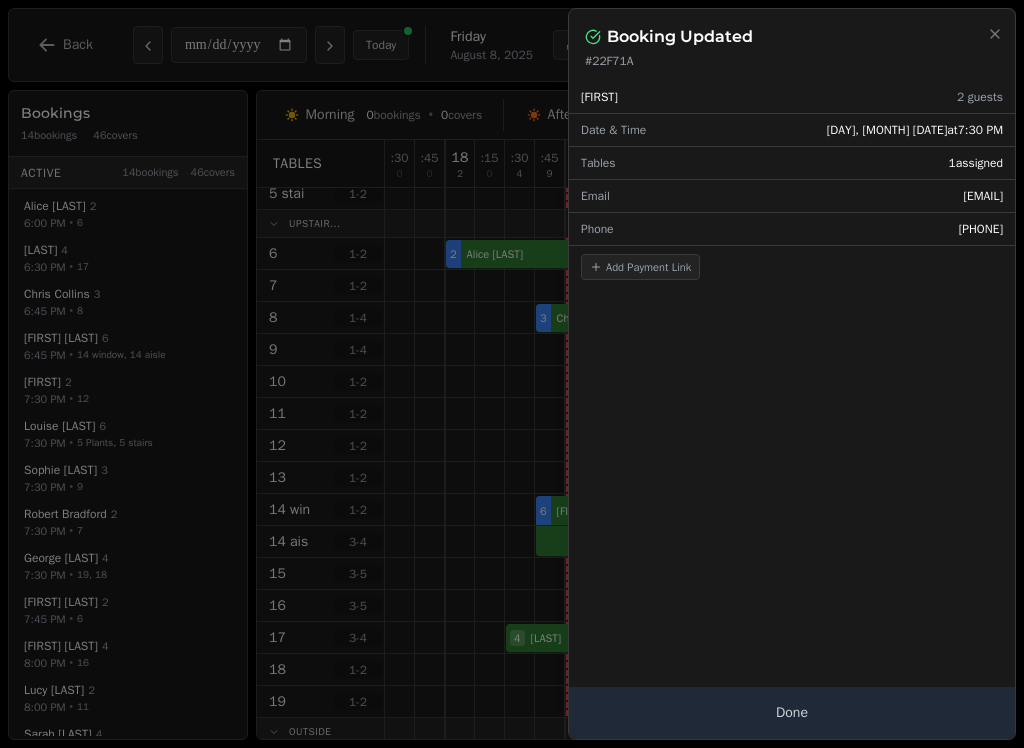 click on "Done" at bounding box center (792, 713) 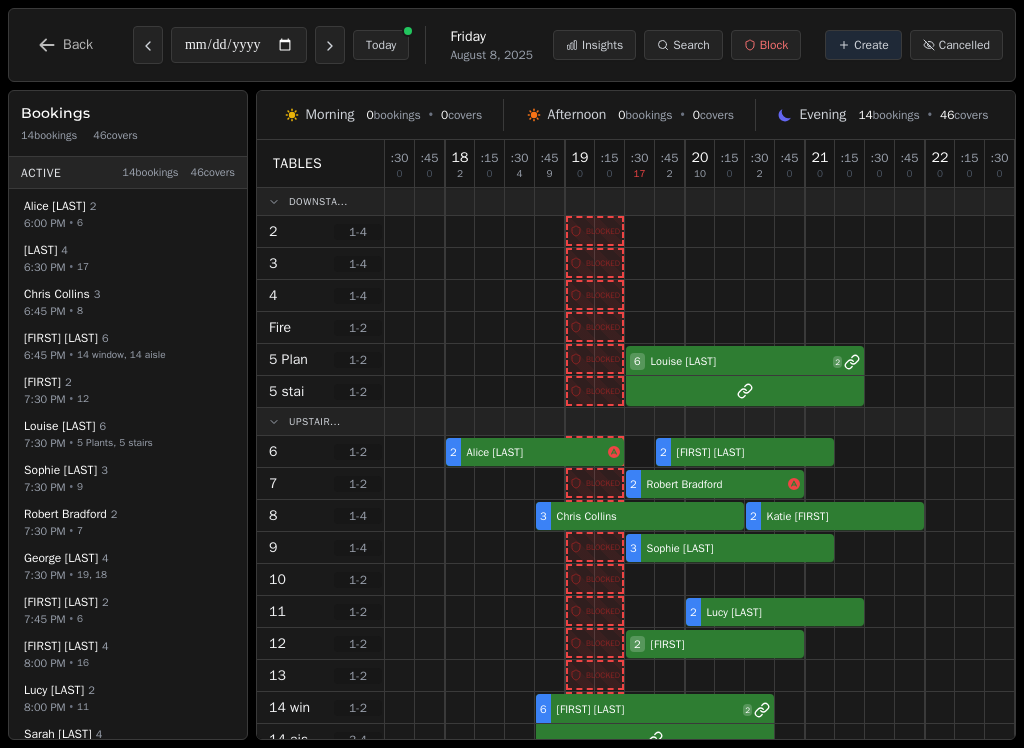 scroll, scrollTop: 0, scrollLeft: 0, axis: both 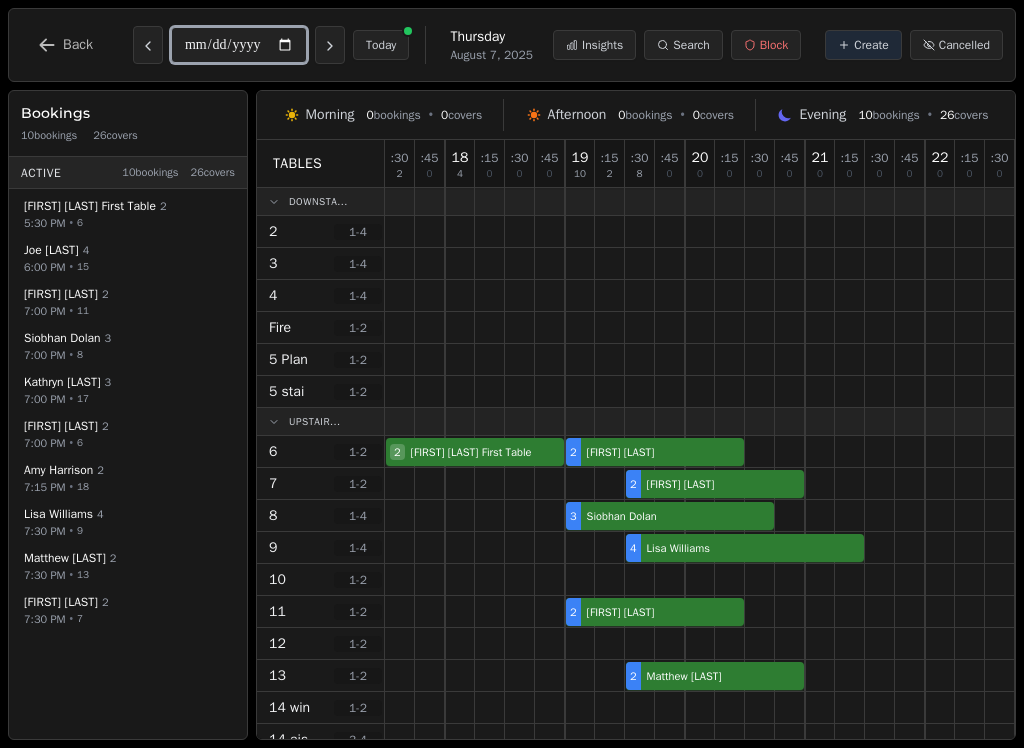 click on "**********" at bounding box center (239, 45) 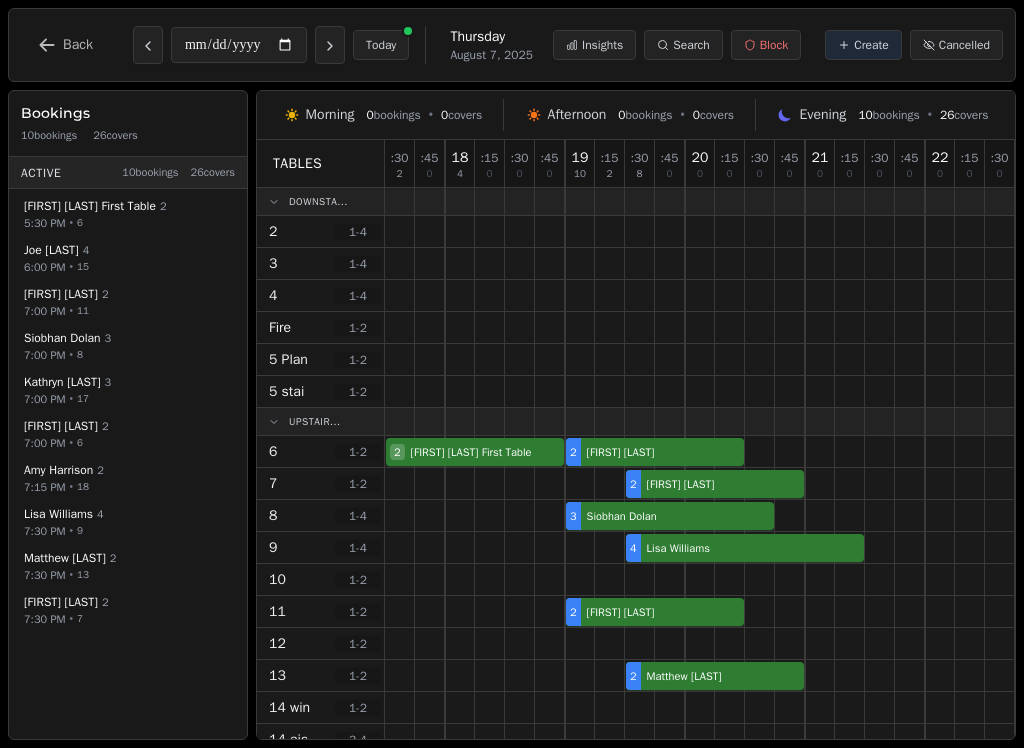 click at bounding box center [148, 45] 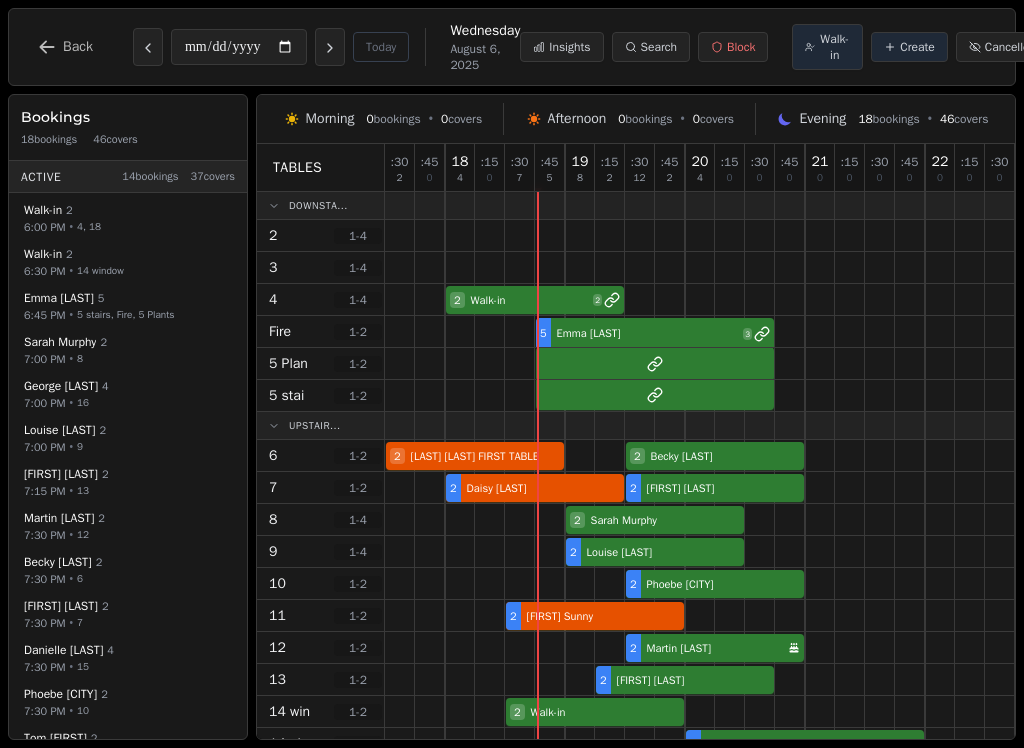 scroll, scrollTop: 0, scrollLeft: 0, axis: both 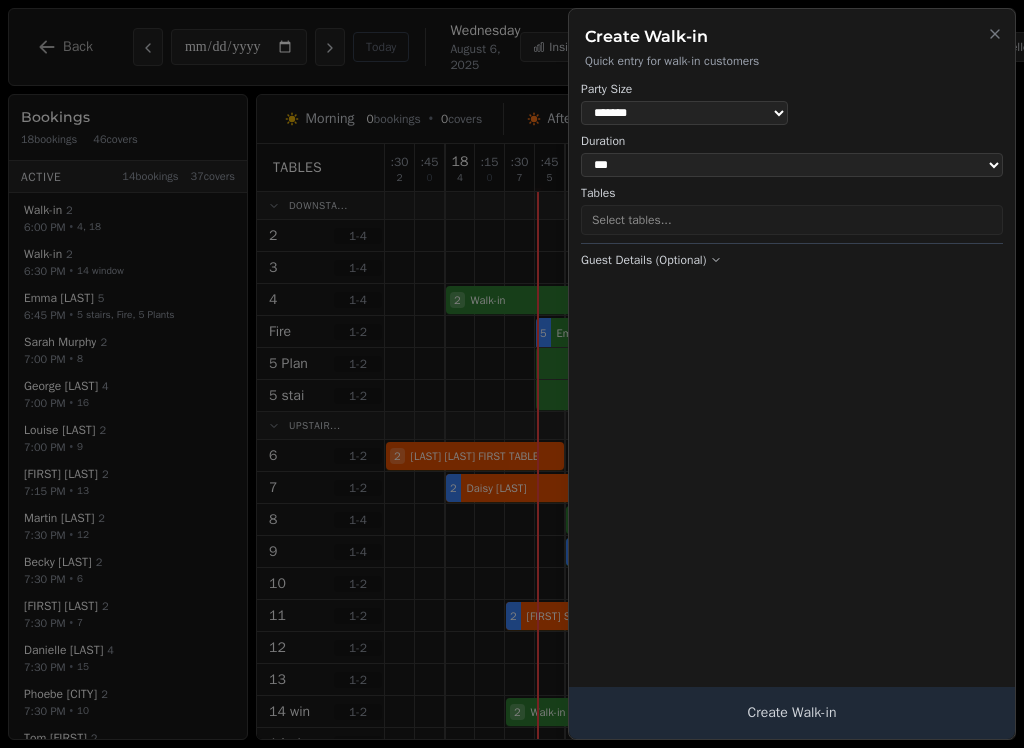 select on "****" 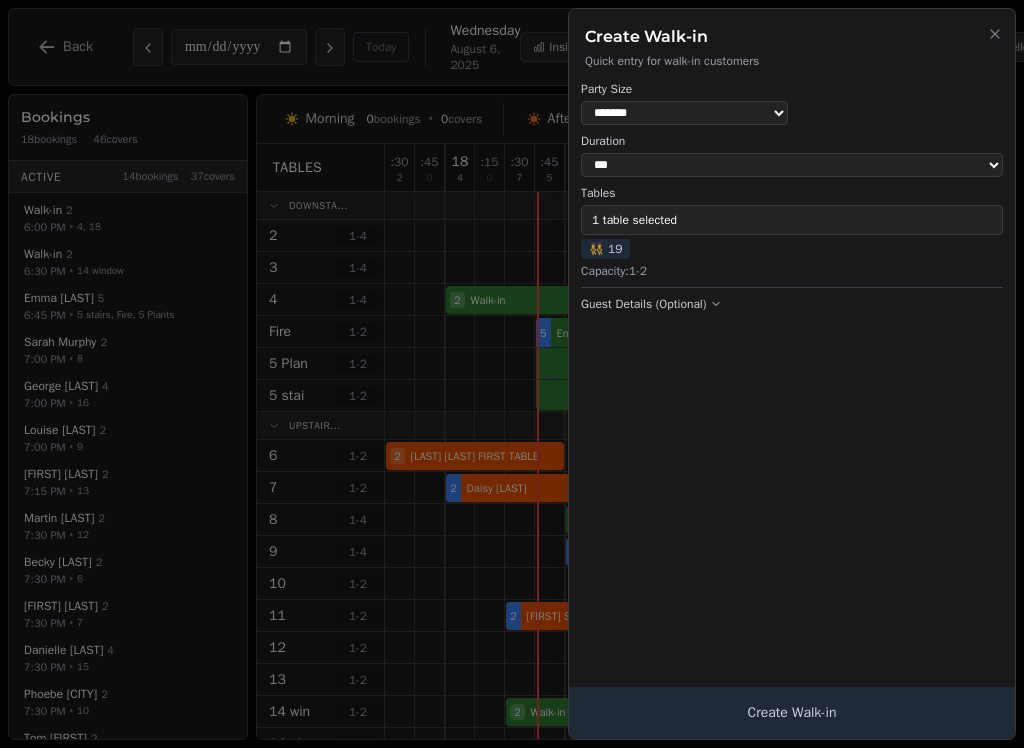 select on "*" 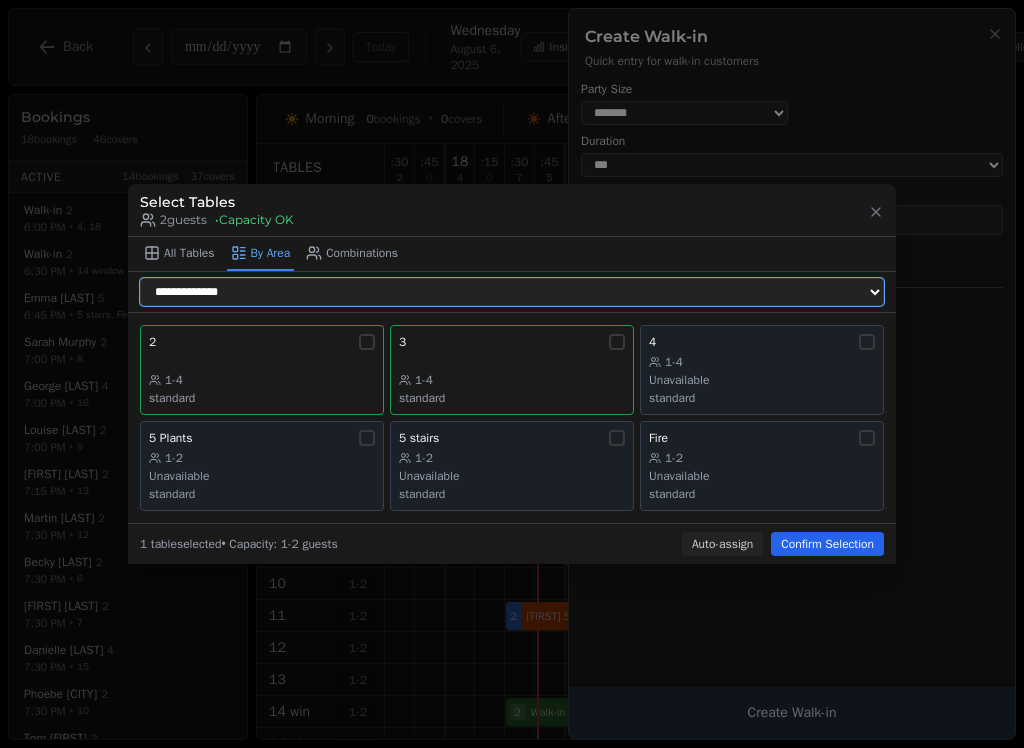 click on "**********" at bounding box center (512, 292) 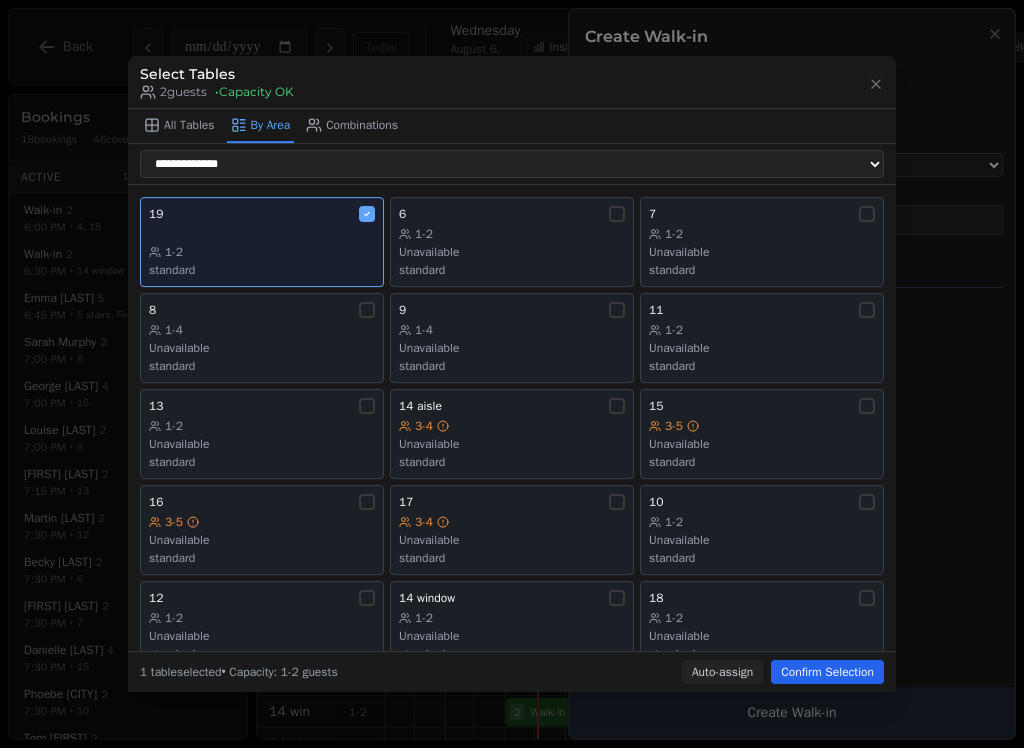 click on "19 1-2 standard" at bounding box center (262, 242) 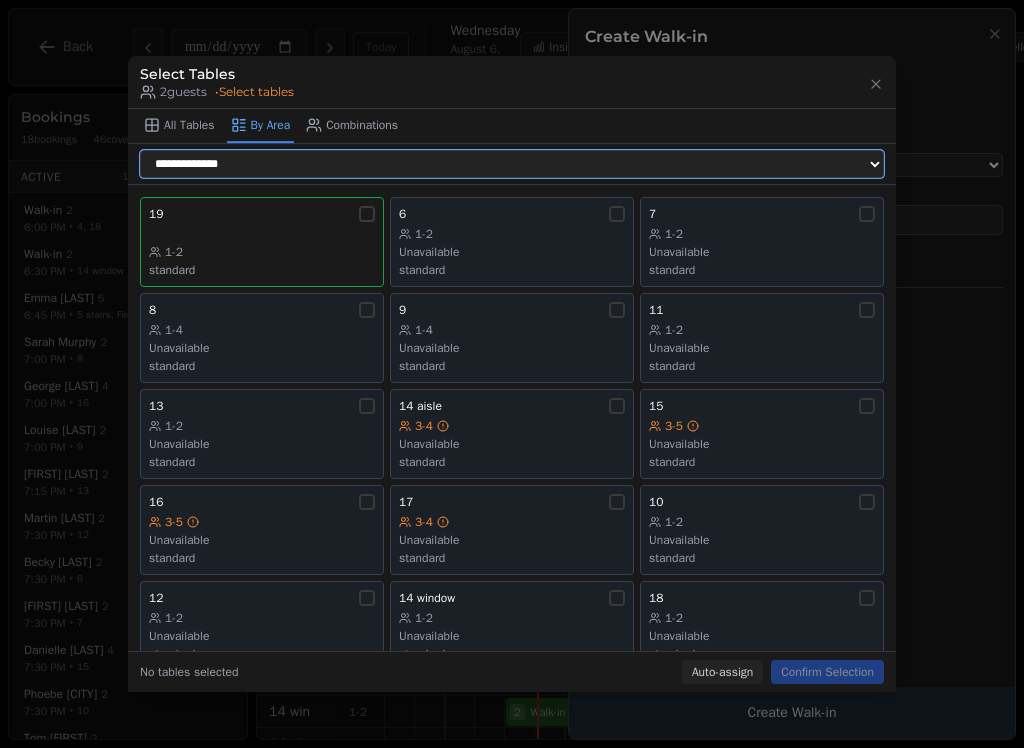 click on "**********" at bounding box center [512, 164] 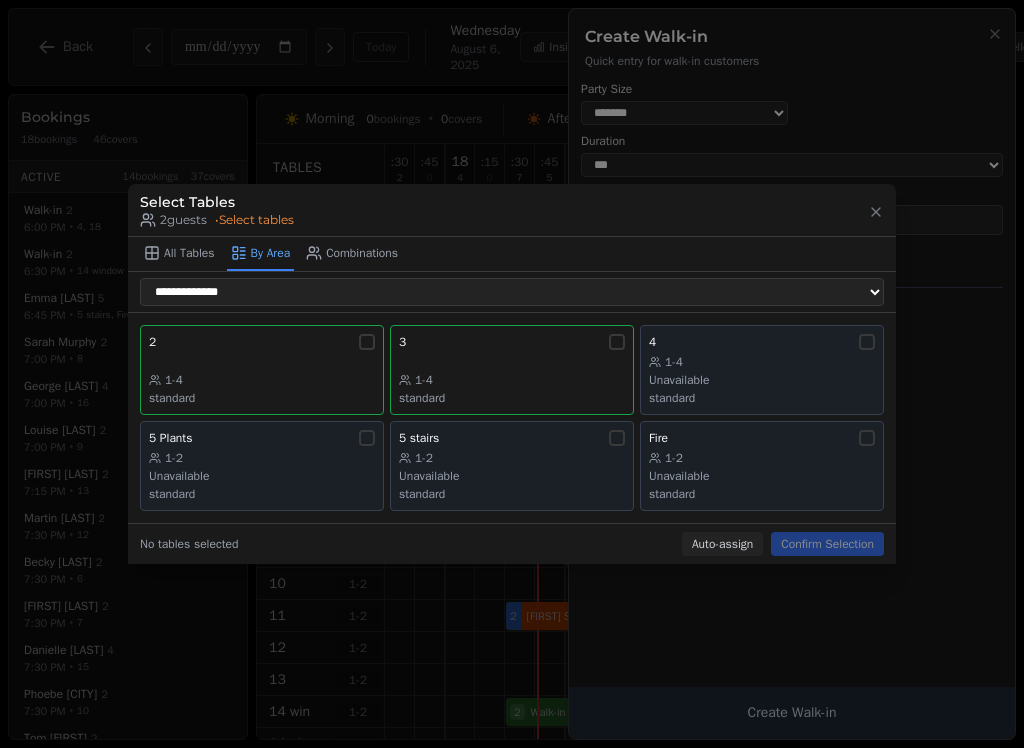 click on "2 1-4 standard" at bounding box center [262, 370] 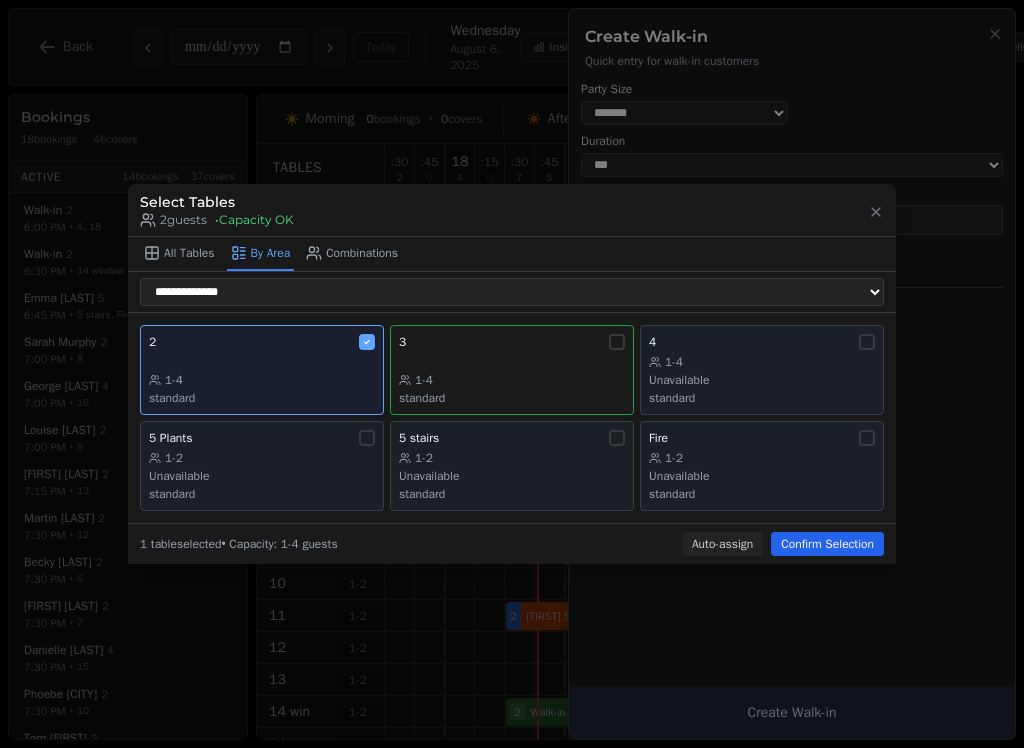 click on "Confirm Selection" at bounding box center (827, 544) 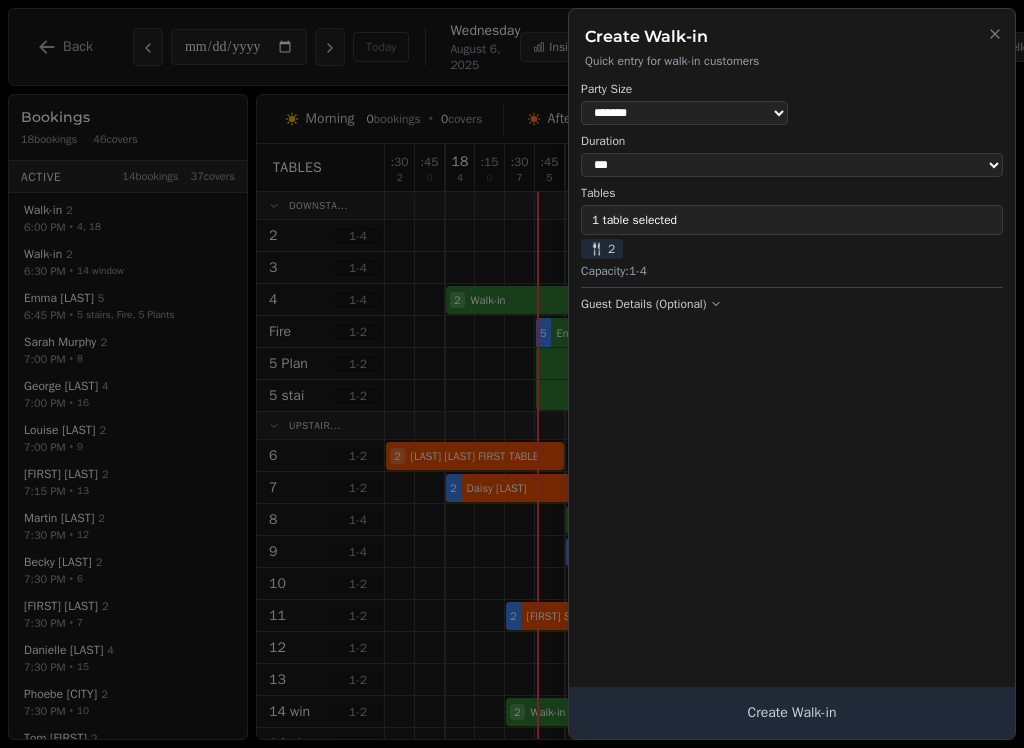 click 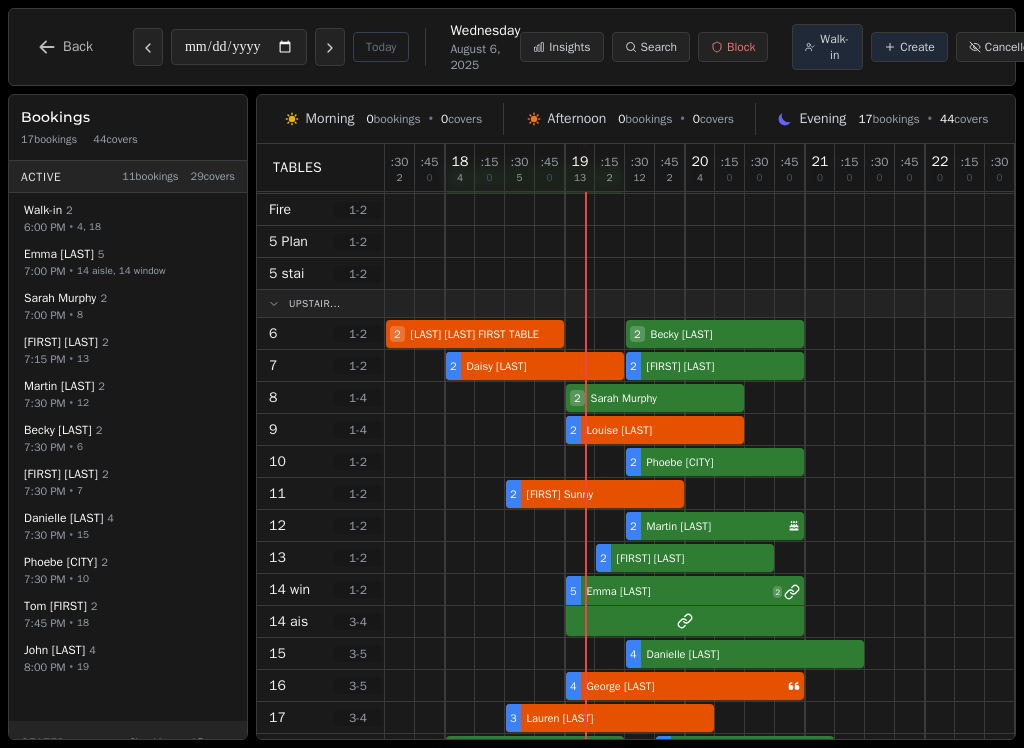 scroll, scrollTop: 123, scrollLeft: 0, axis: vertical 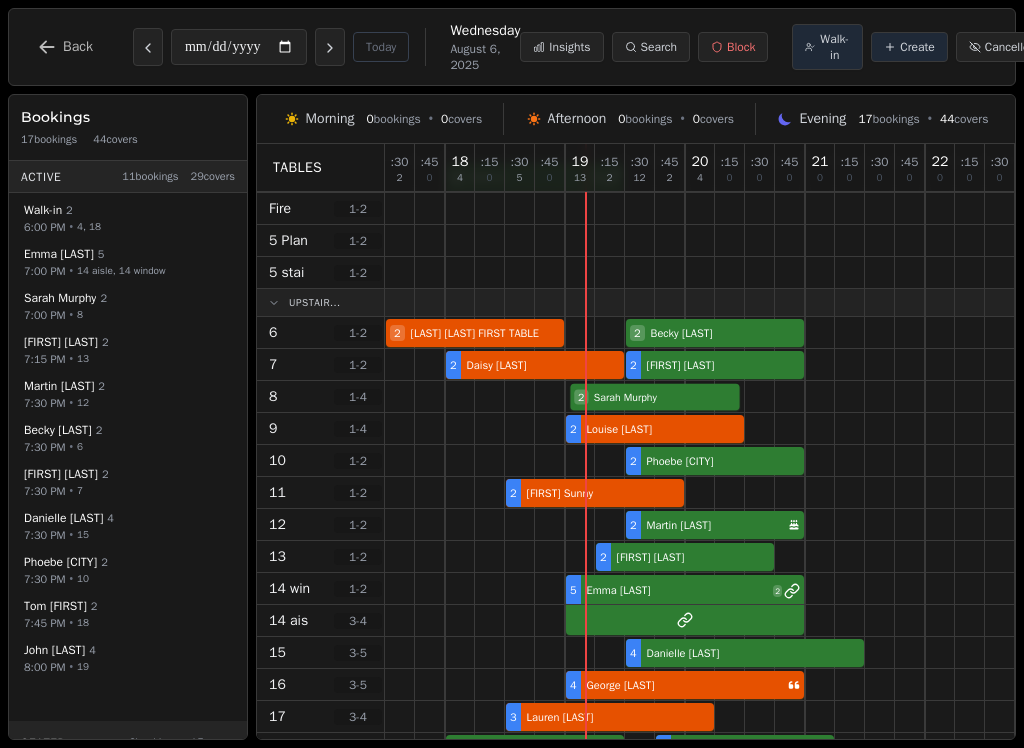select on "****" 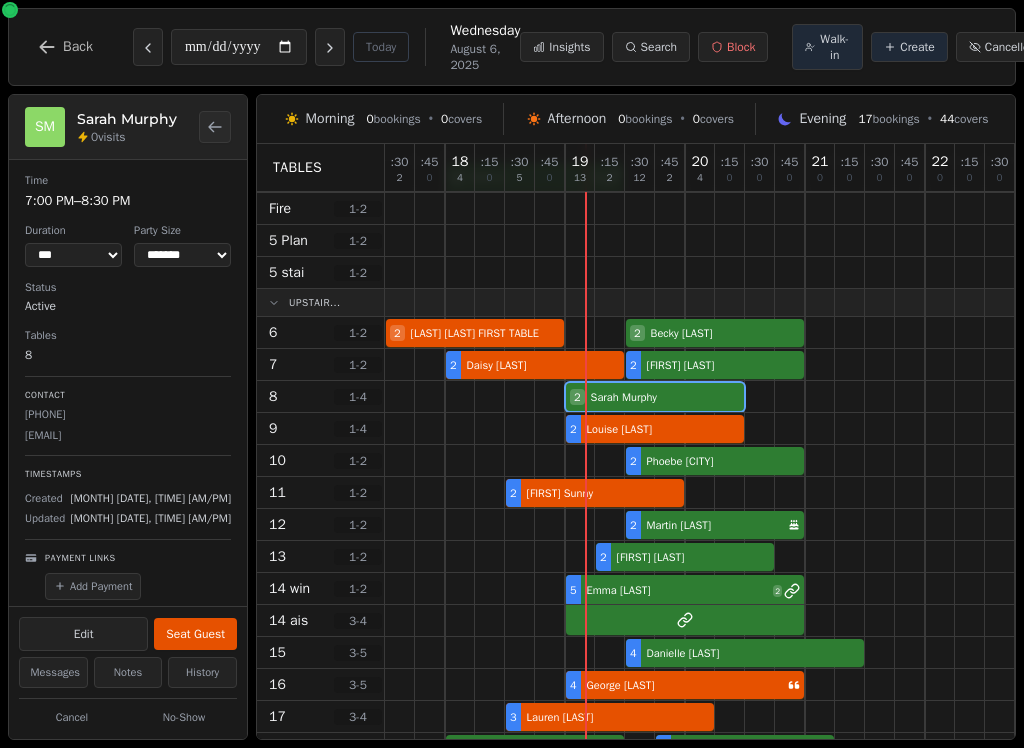 click on "Seat Guest" at bounding box center [195, 634] 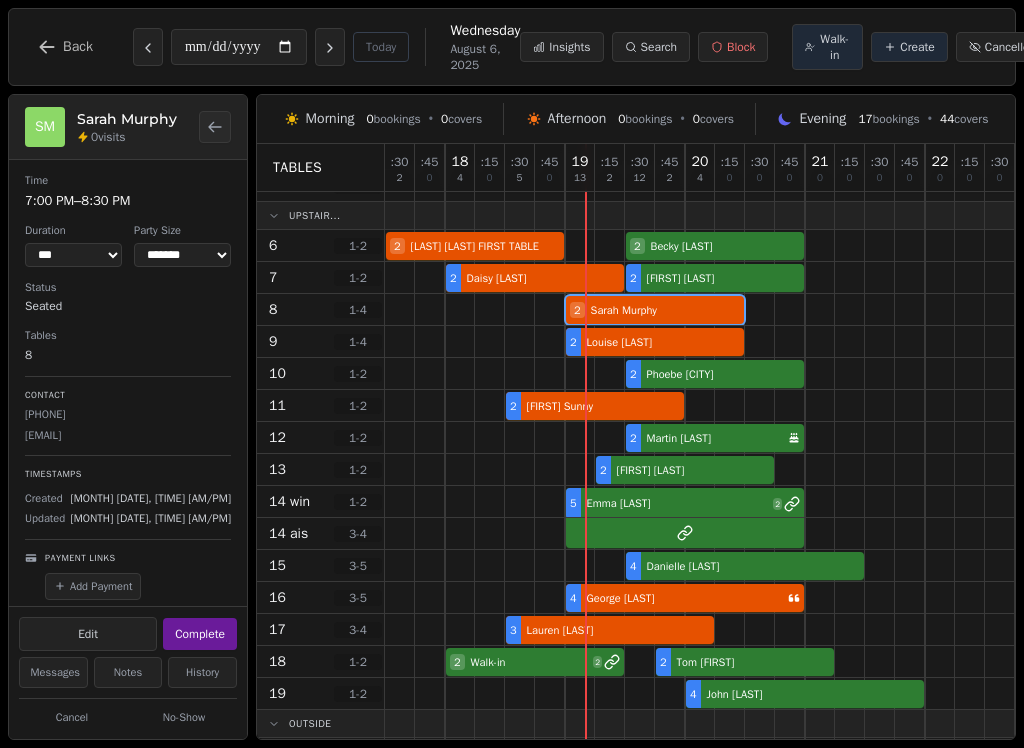 scroll, scrollTop: 210, scrollLeft: 0, axis: vertical 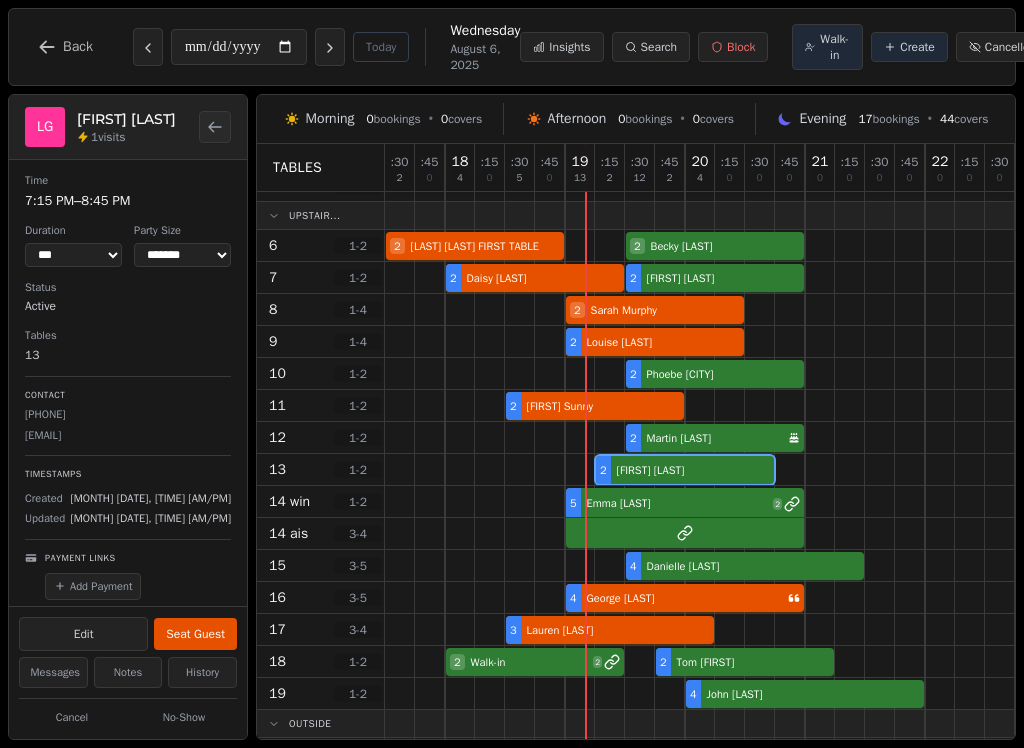click on "2 [FIRST]   [LAST]" at bounding box center [730, 470] 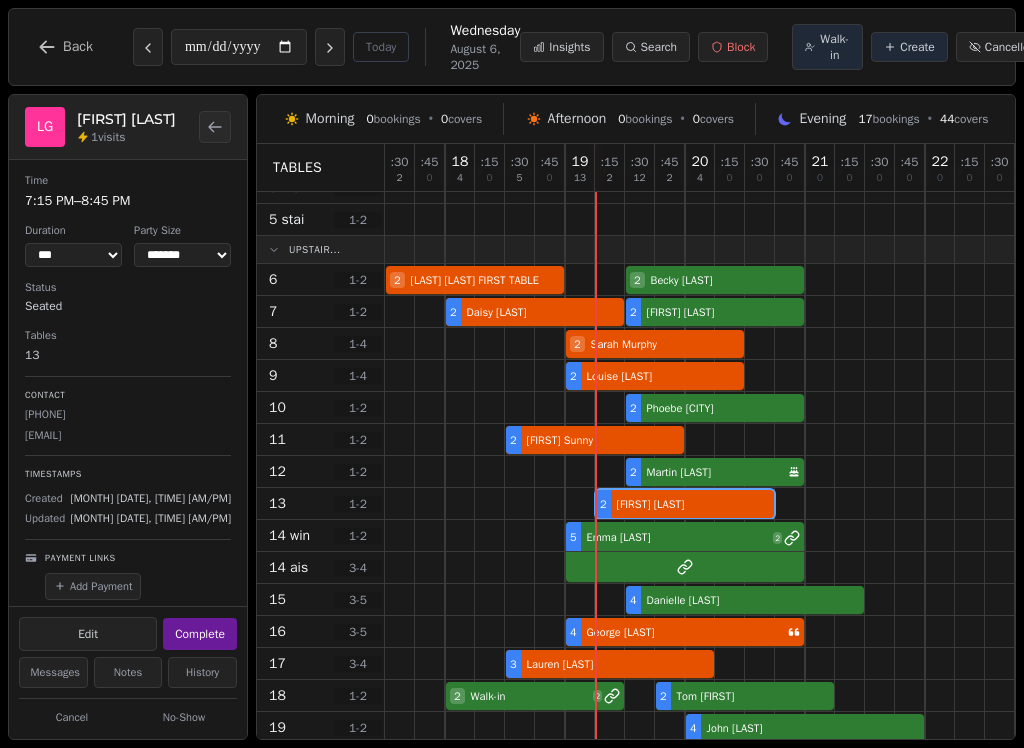 scroll, scrollTop: 175, scrollLeft: 0, axis: vertical 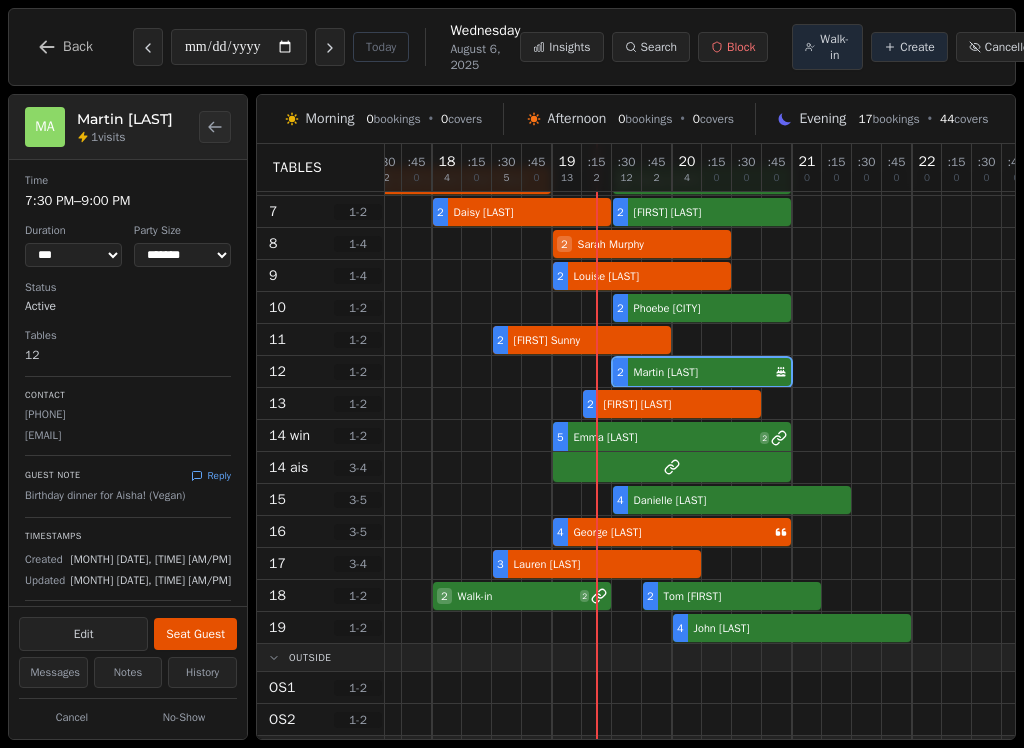 click on "Seat Guest" at bounding box center (195, 634) 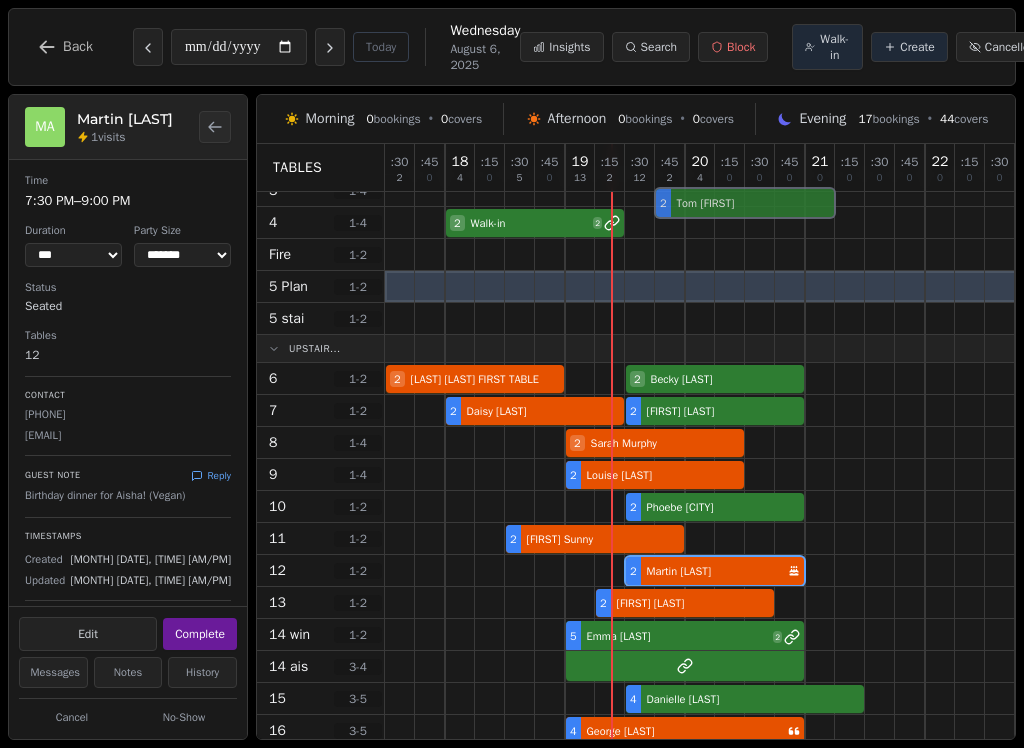 scroll, scrollTop: 0, scrollLeft: 0, axis: both 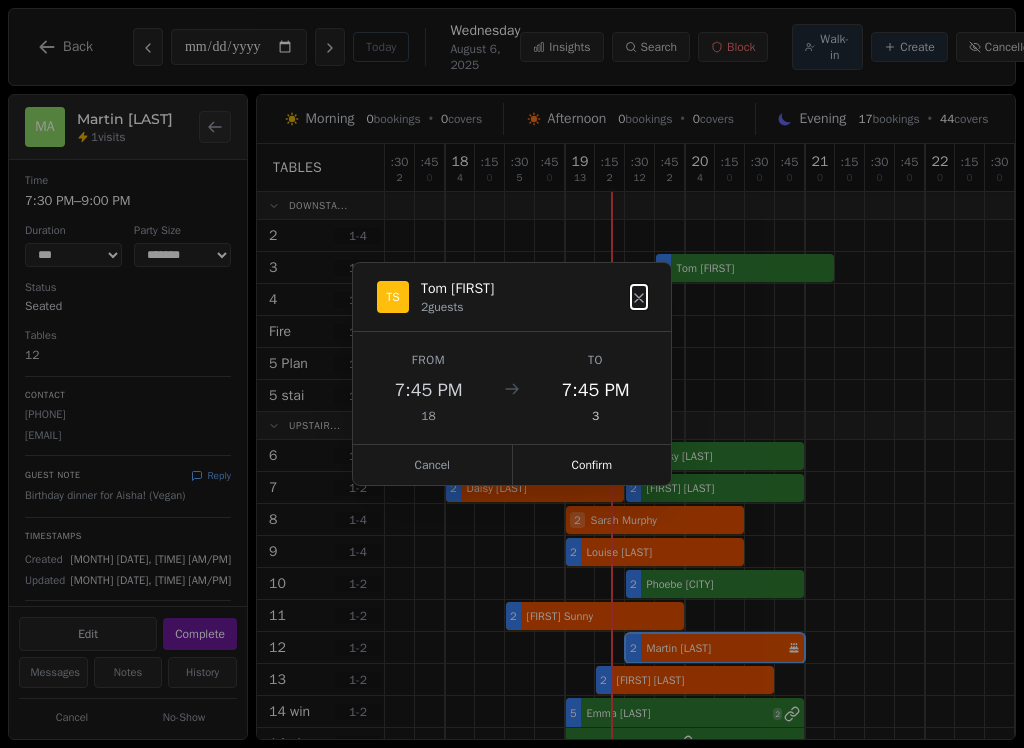 click on "Confirm" at bounding box center (592, 465) 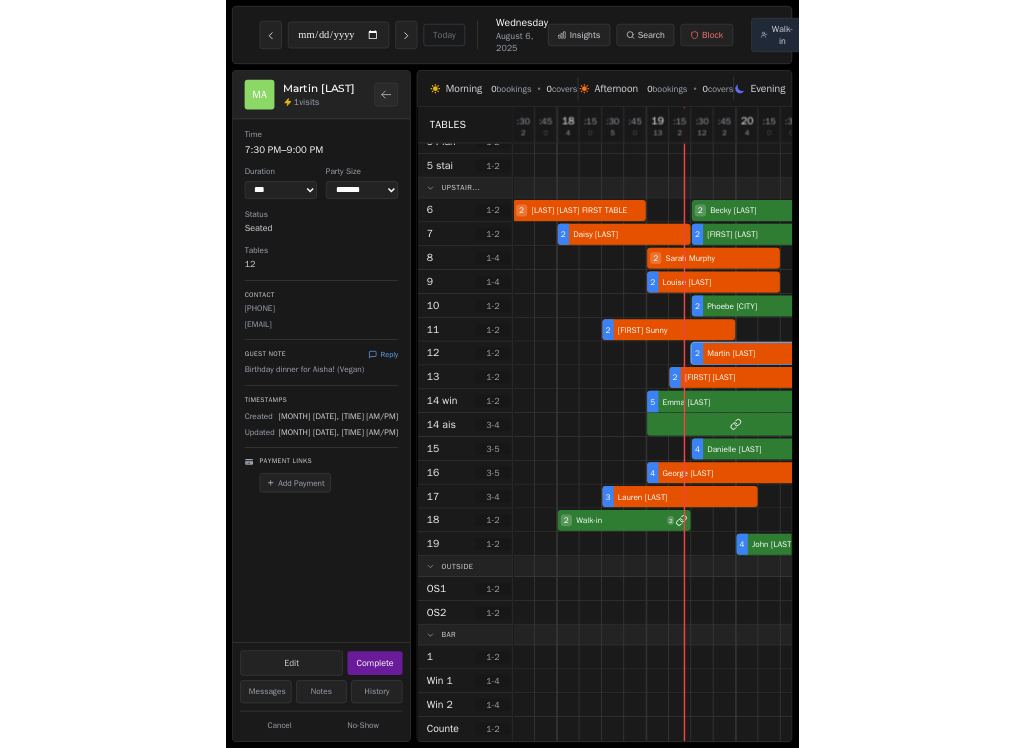 scroll, scrollTop: 159, scrollLeft: 0, axis: vertical 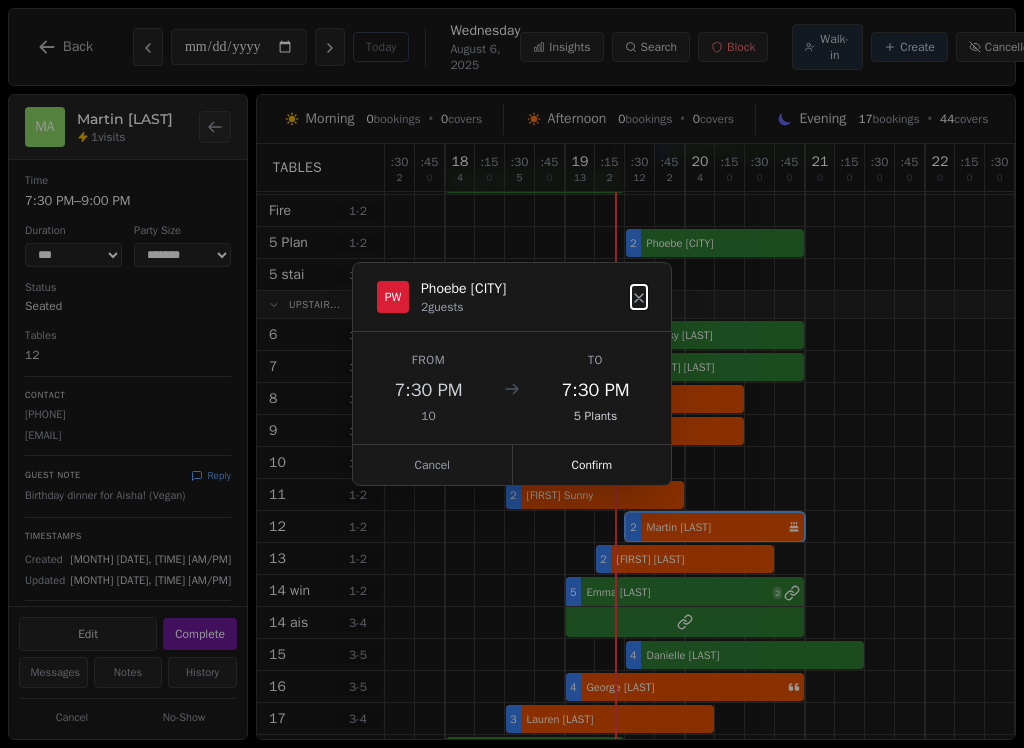 click on "Confirm" at bounding box center (592, 465) 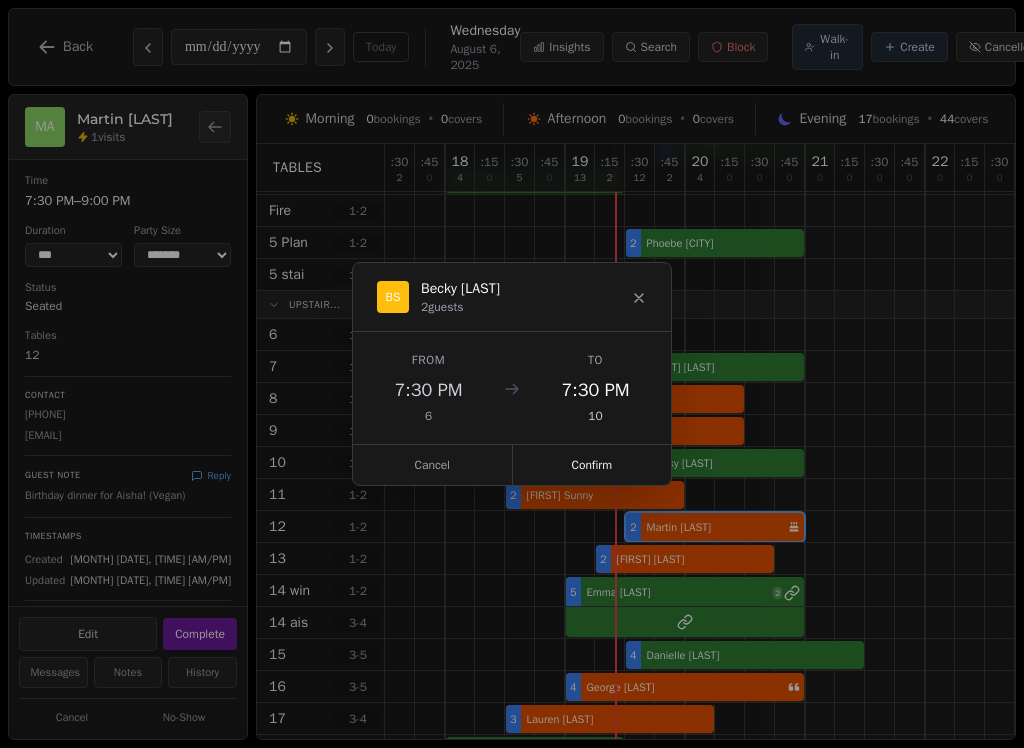 click on "Confirm" at bounding box center (592, 465) 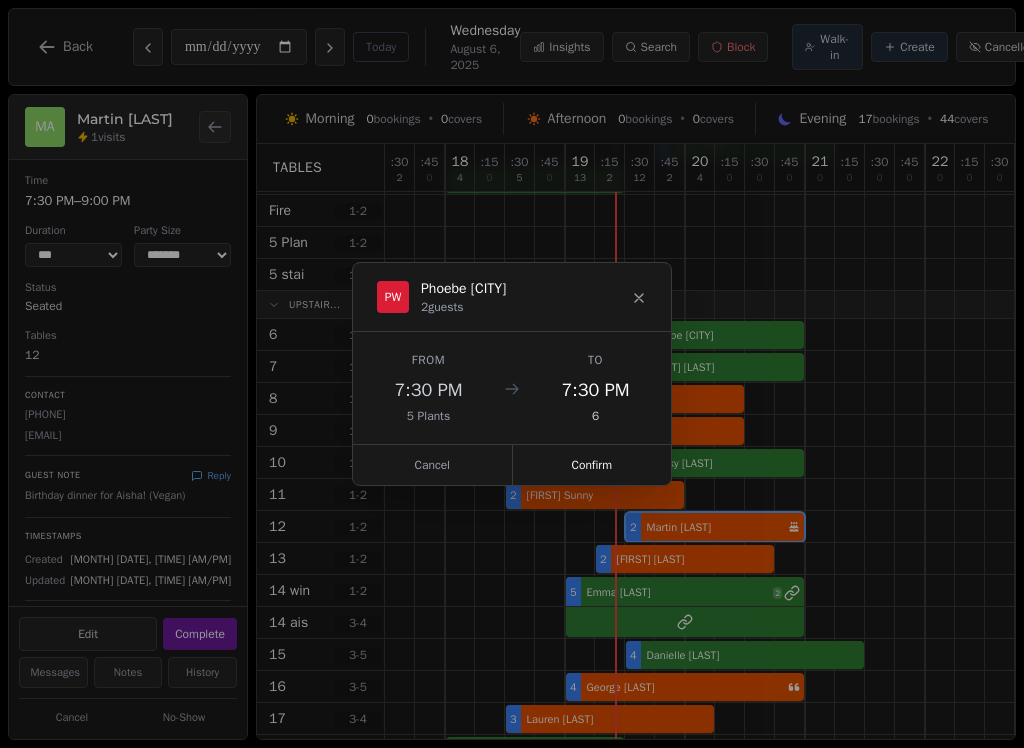 click on "Confirm" at bounding box center (592, 465) 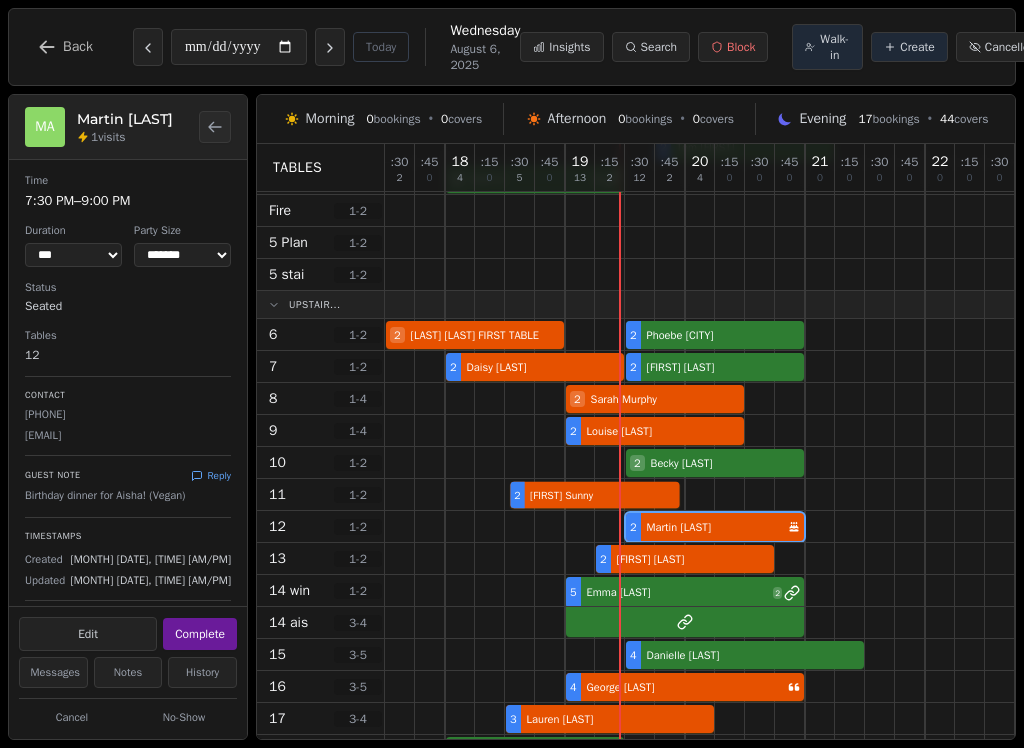 click on "2 [FIRST]   [FIRST]" at bounding box center [730, 495] 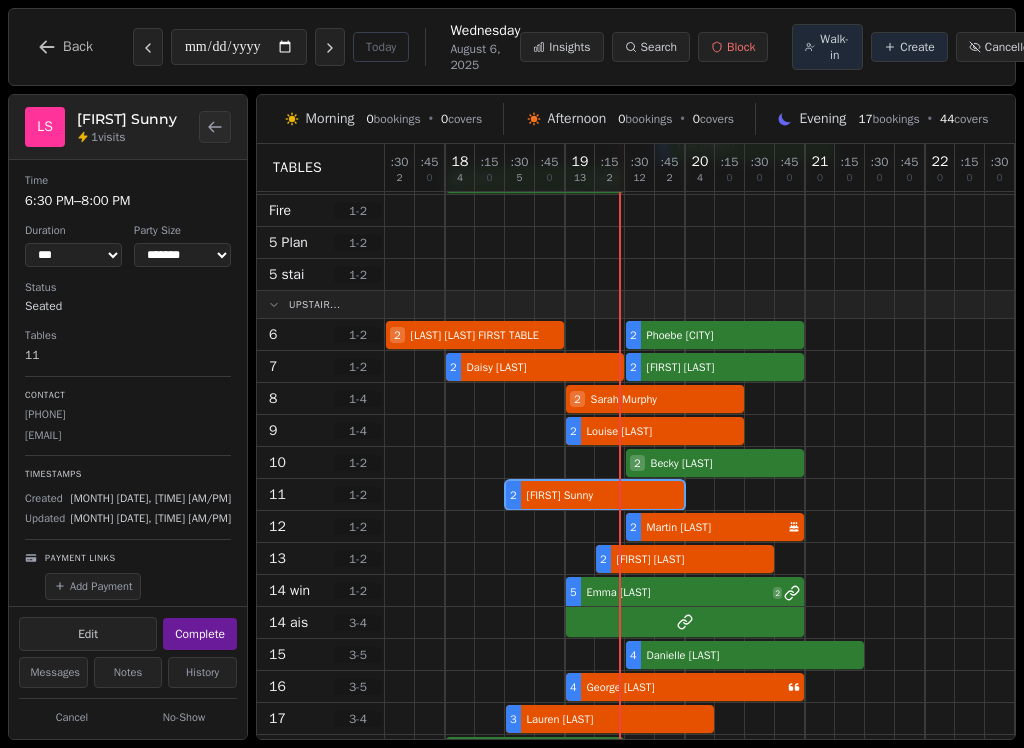 click on "Complete" at bounding box center [200, 634] 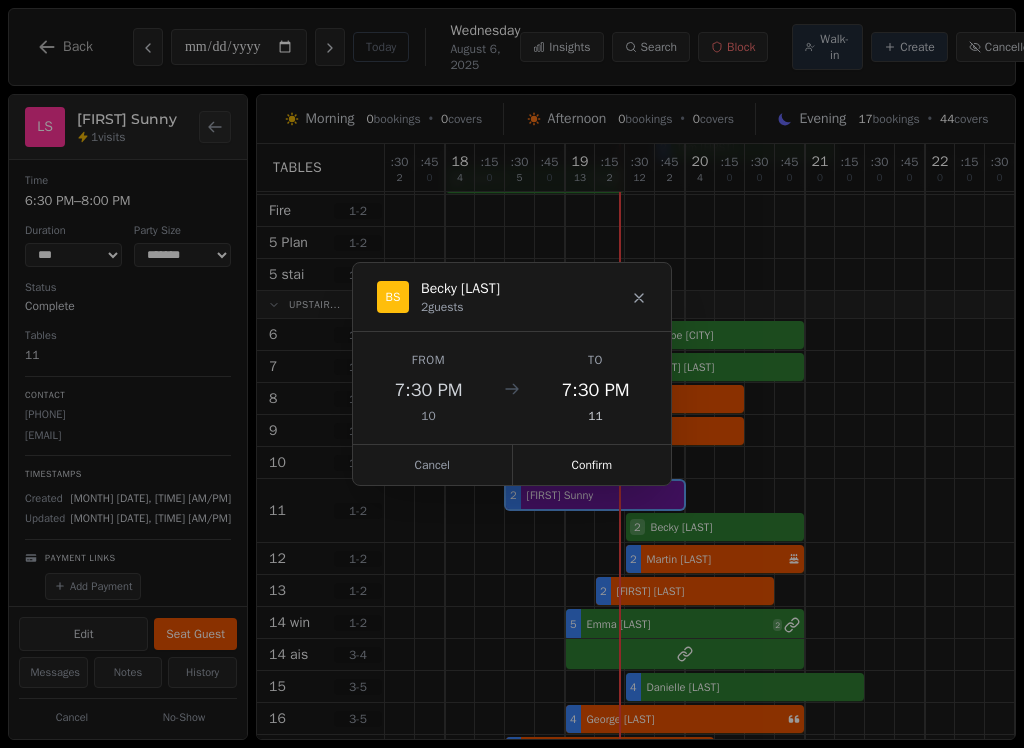 click on "Confirm" at bounding box center [592, 465] 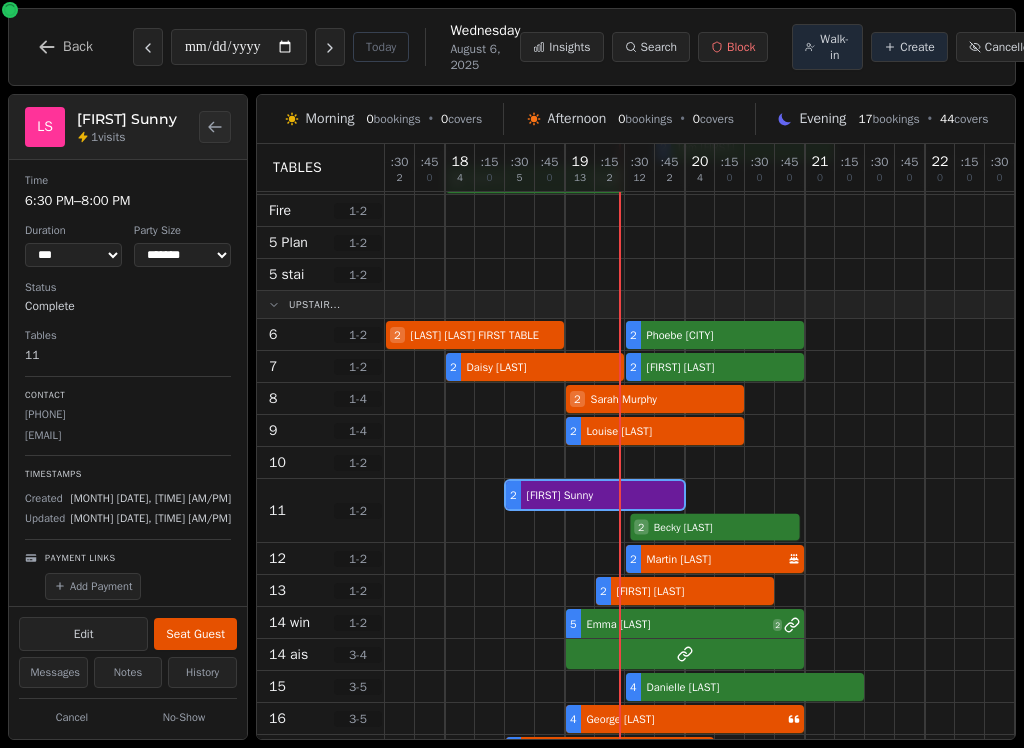 click on "2 [FIRST]   [FIRST] 2 [FIRST]   [FIRST]" at bounding box center [730, 511] 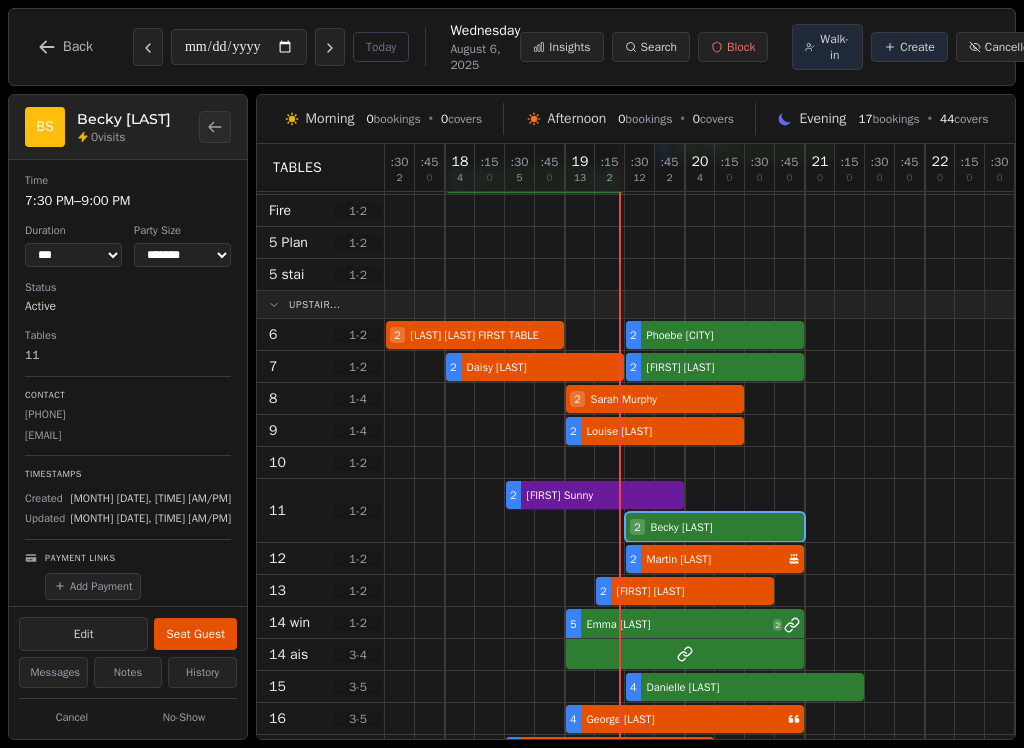 click on "Seat Guest" at bounding box center (195, 634) 